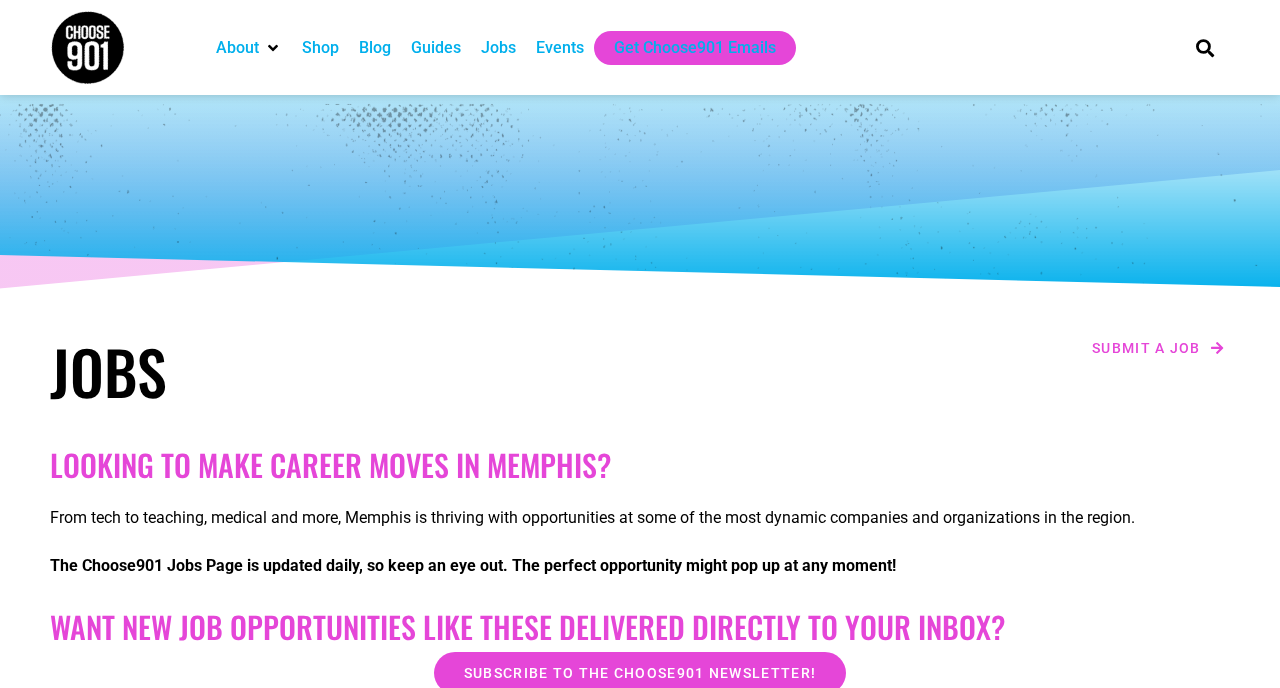 scroll, scrollTop: 145, scrollLeft: 0, axis: vertical 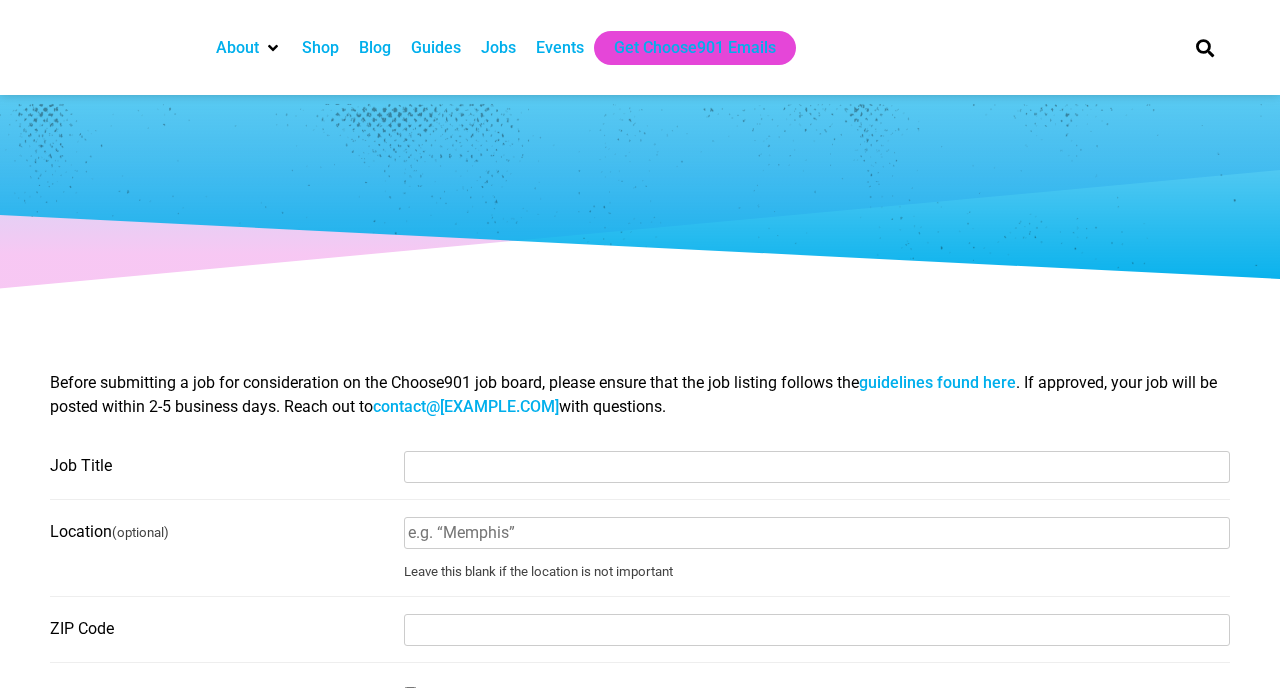 select 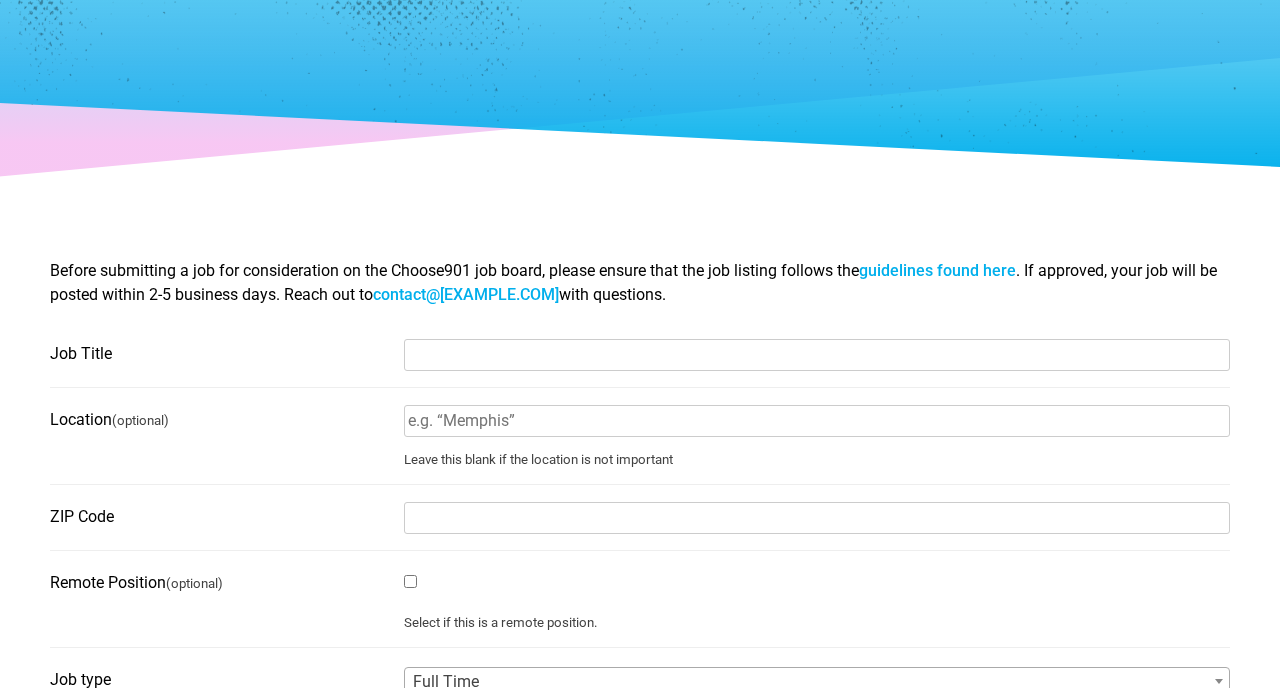 scroll, scrollTop: 0, scrollLeft: 0, axis: both 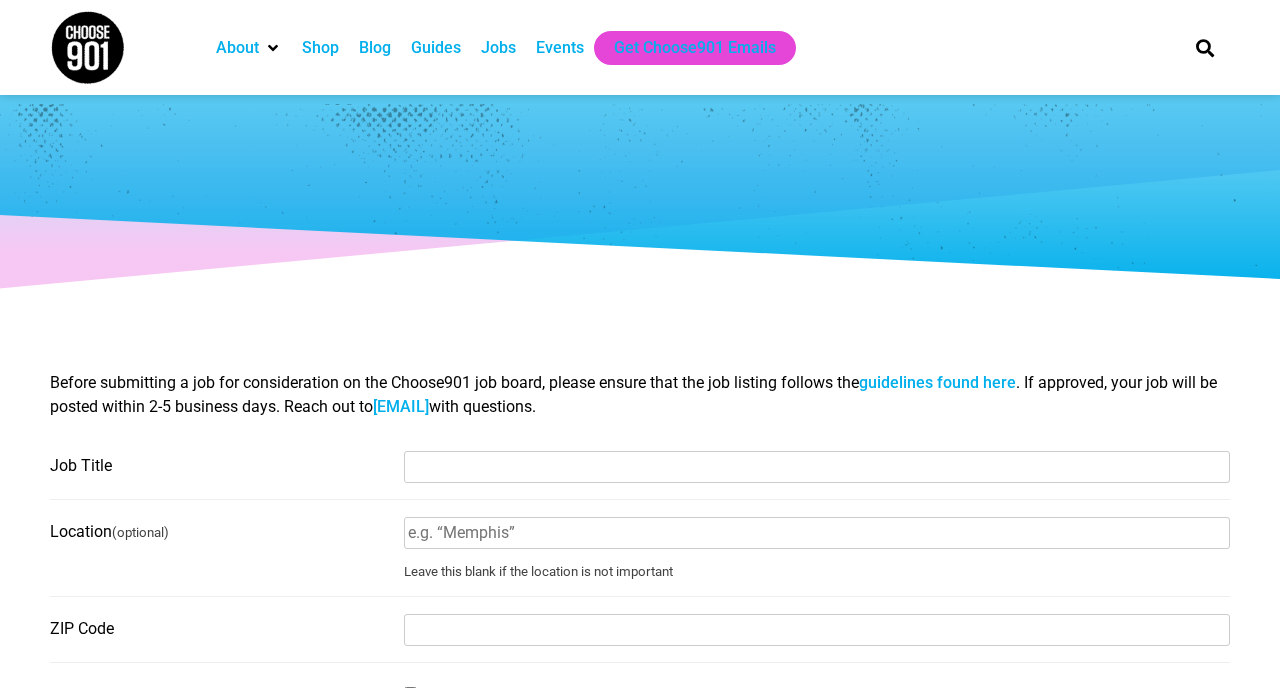 select 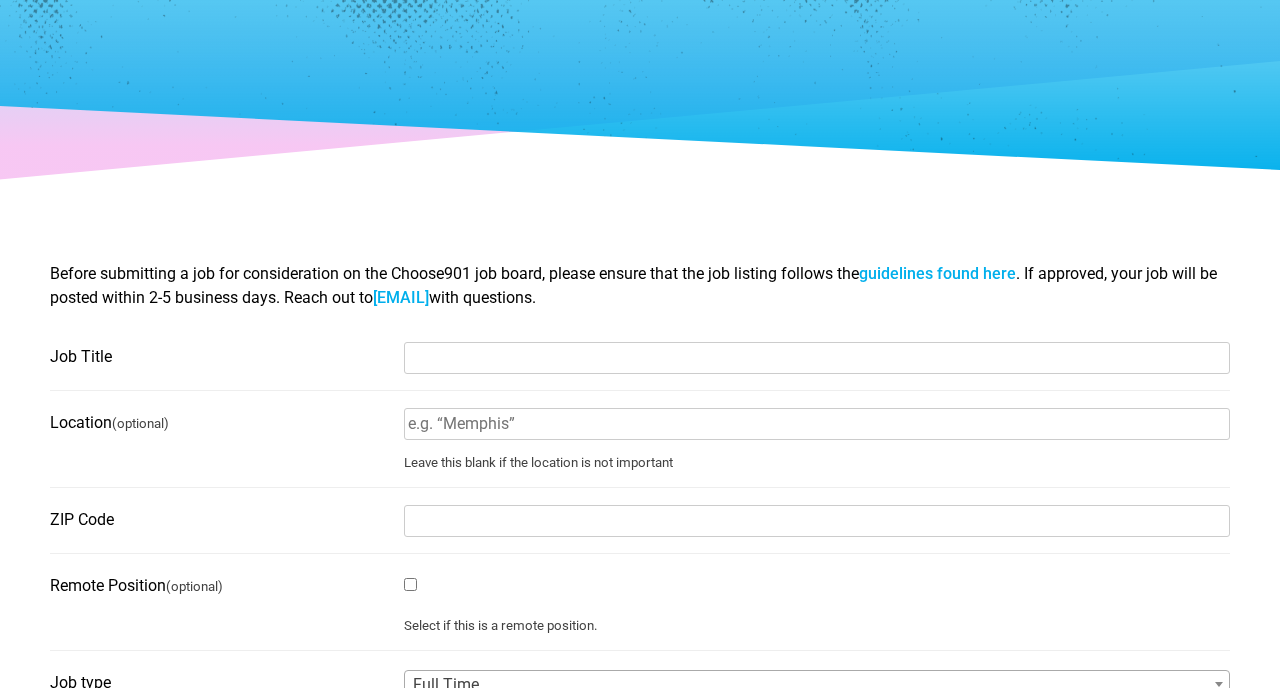 scroll, scrollTop: 0, scrollLeft: 0, axis: both 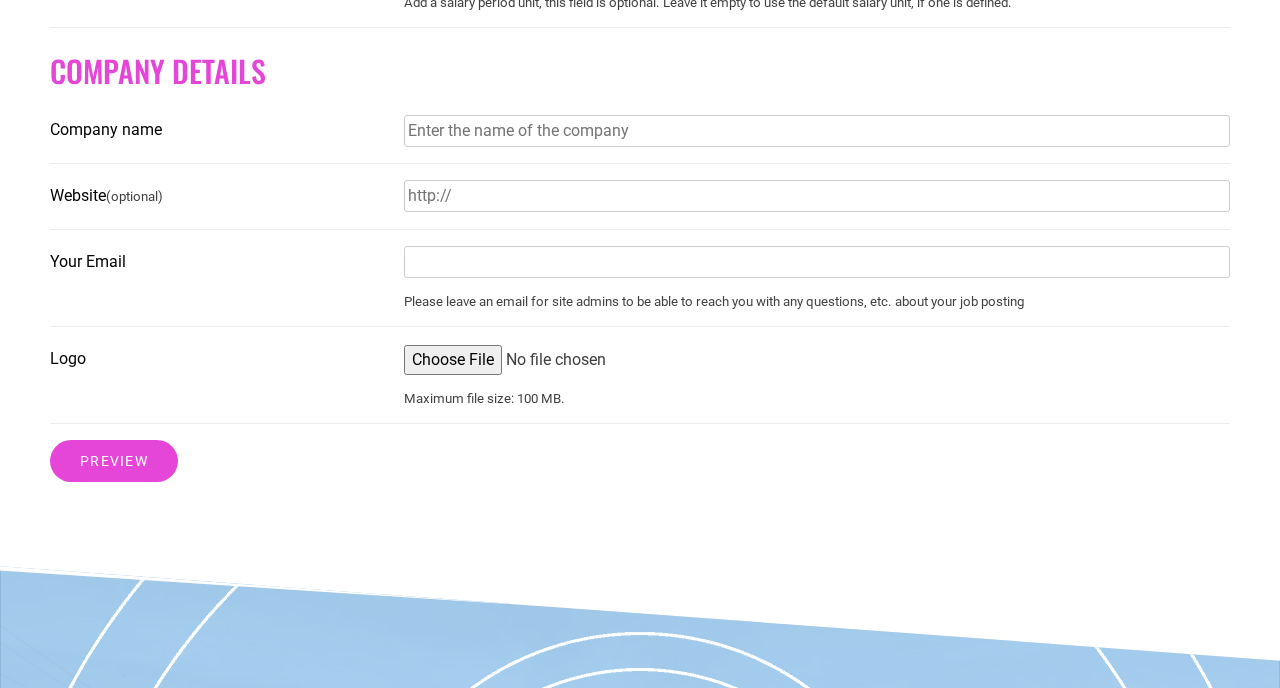 click on "Logo" at bounding box center (817, 360) 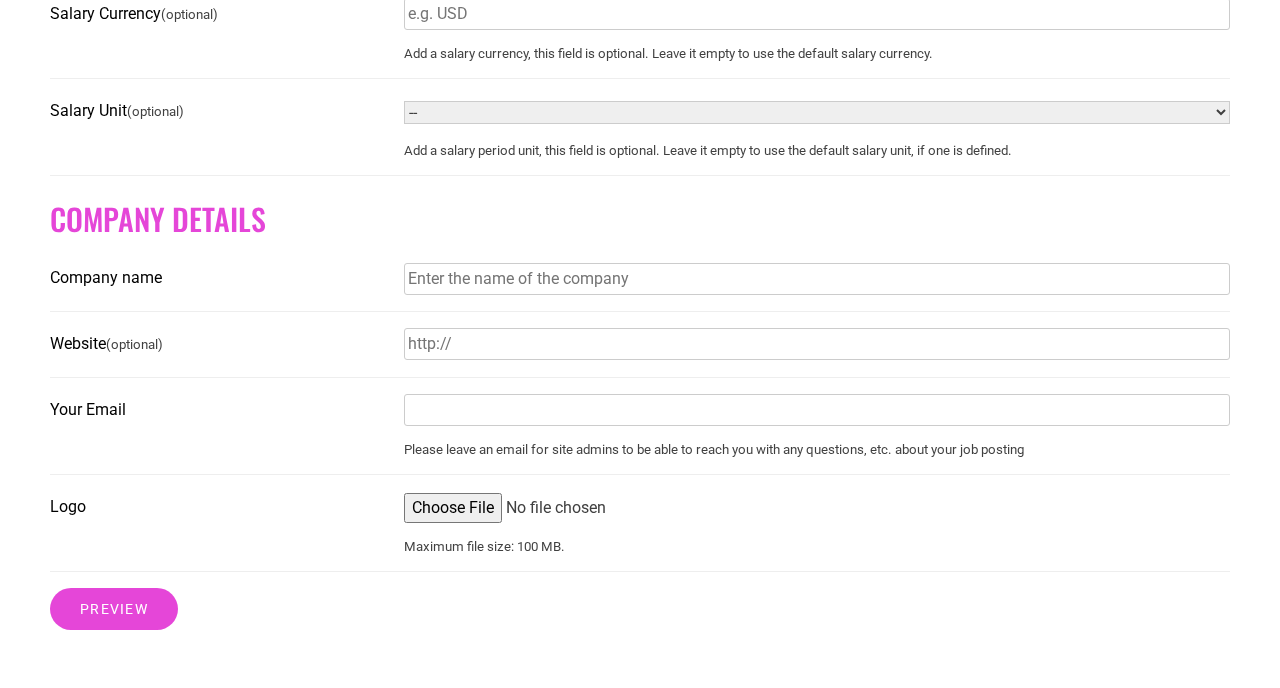 scroll, scrollTop: 1395, scrollLeft: 0, axis: vertical 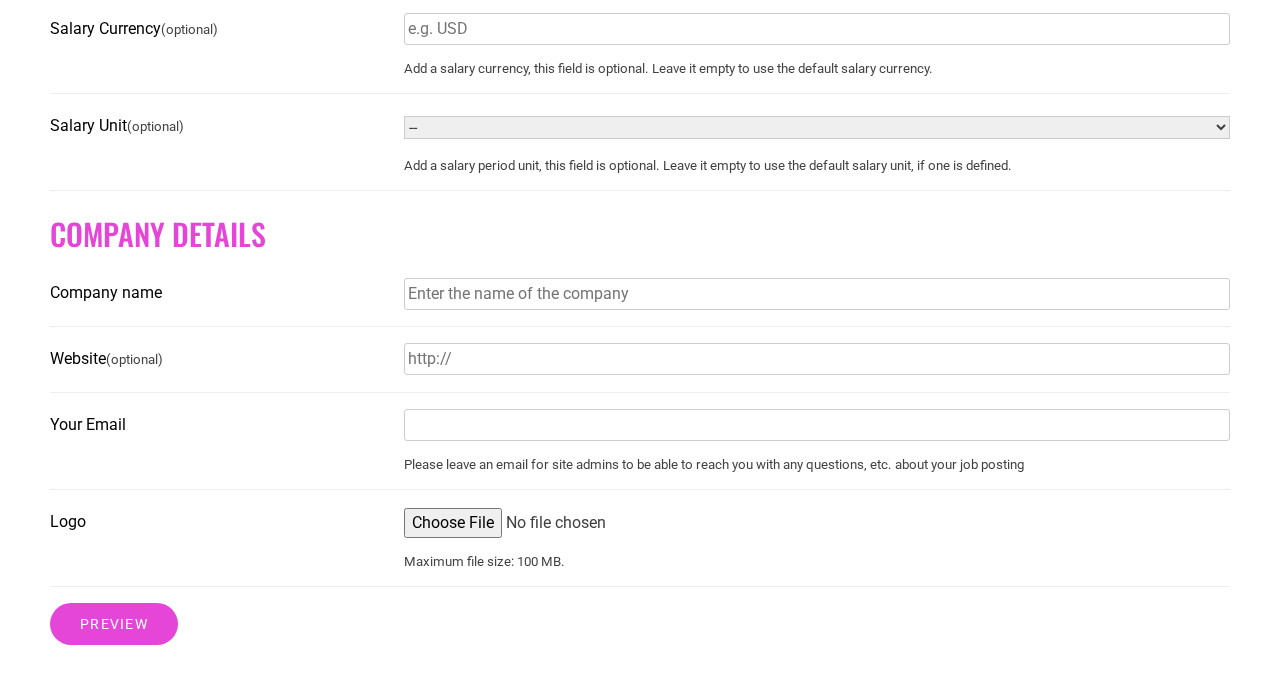click on "Your Email" at bounding box center (817, 425) 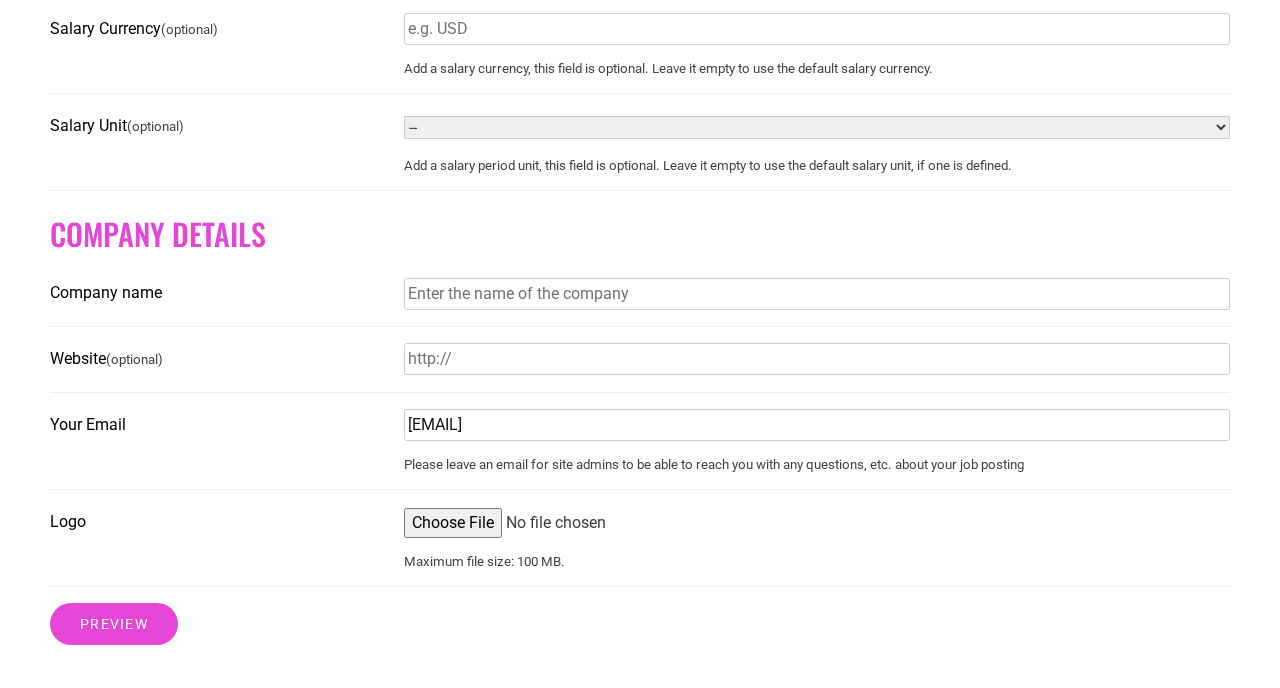 type on "jasmine.martin@oohmemphis.com" 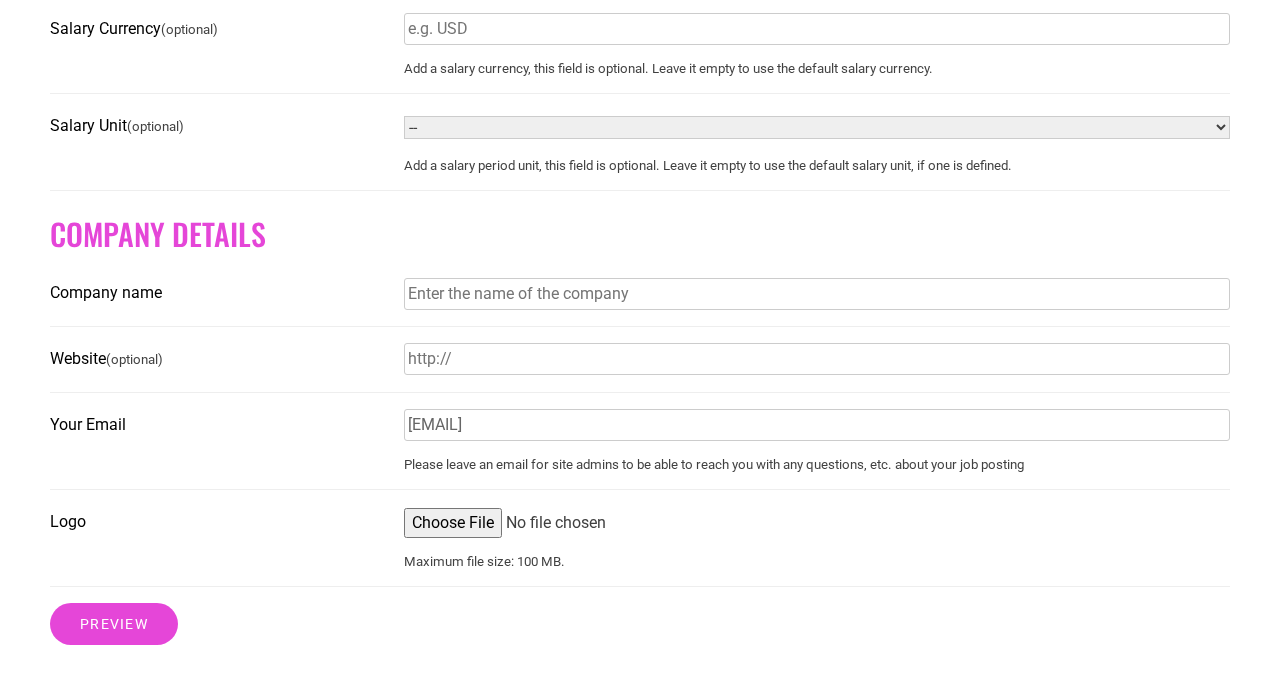 click on "Website  (optional)" at bounding box center (817, 359) 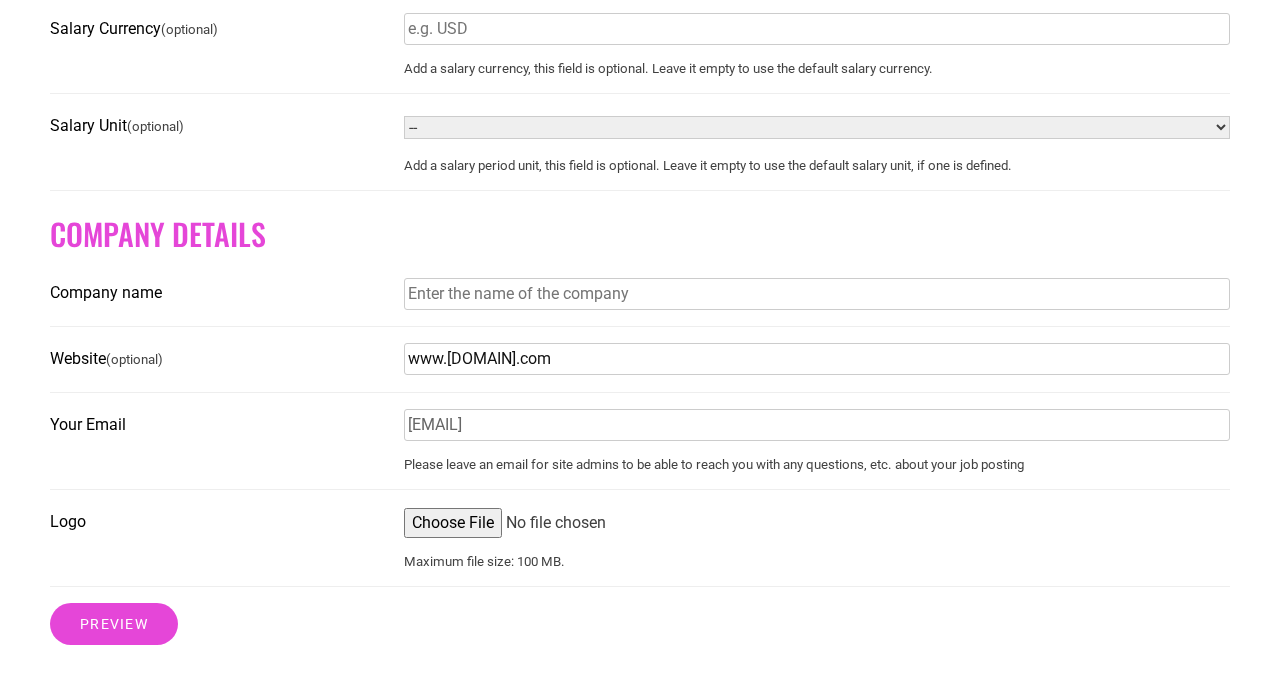 type on "www.oohmemphis.com" 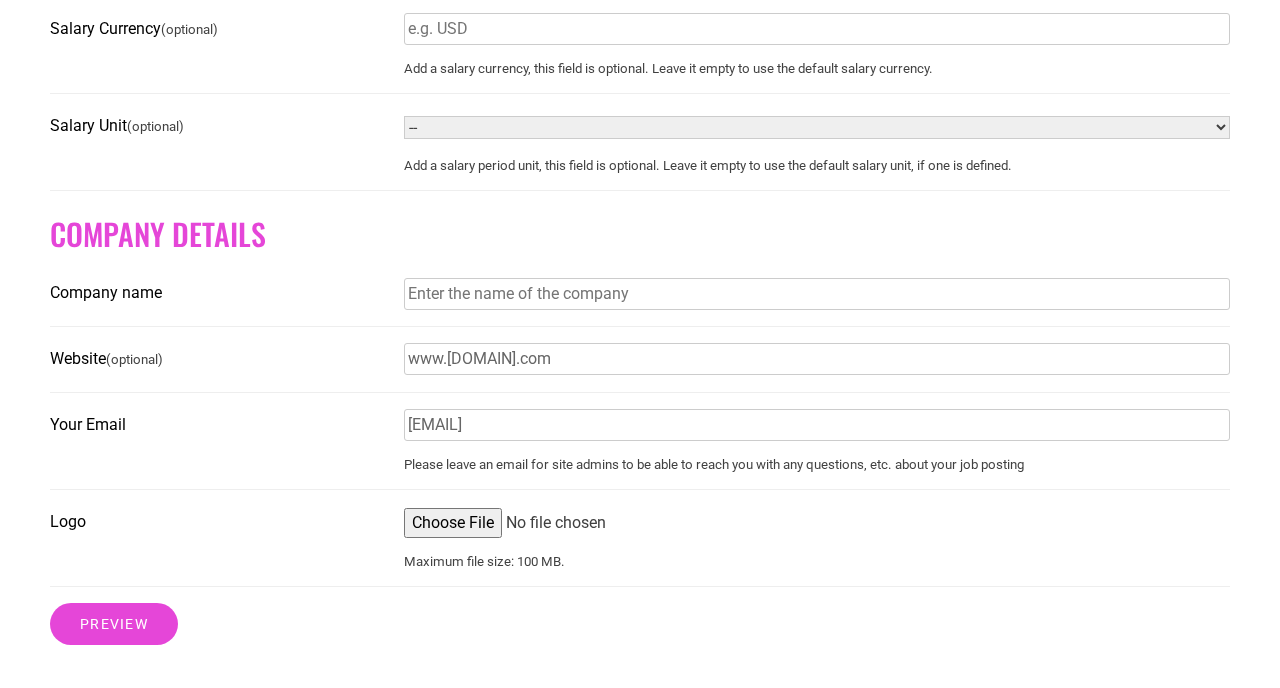 click on "Company name" at bounding box center (817, 294) 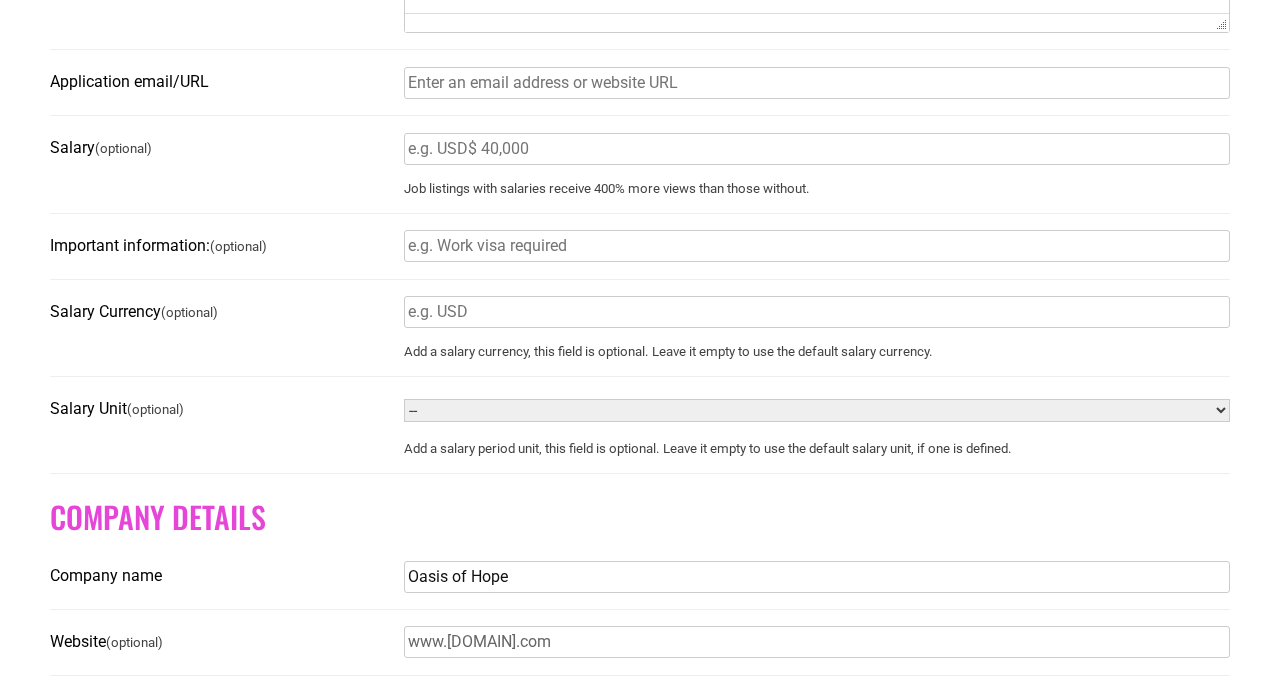 scroll, scrollTop: 1146, scrollLeft: 0, axis: vertical 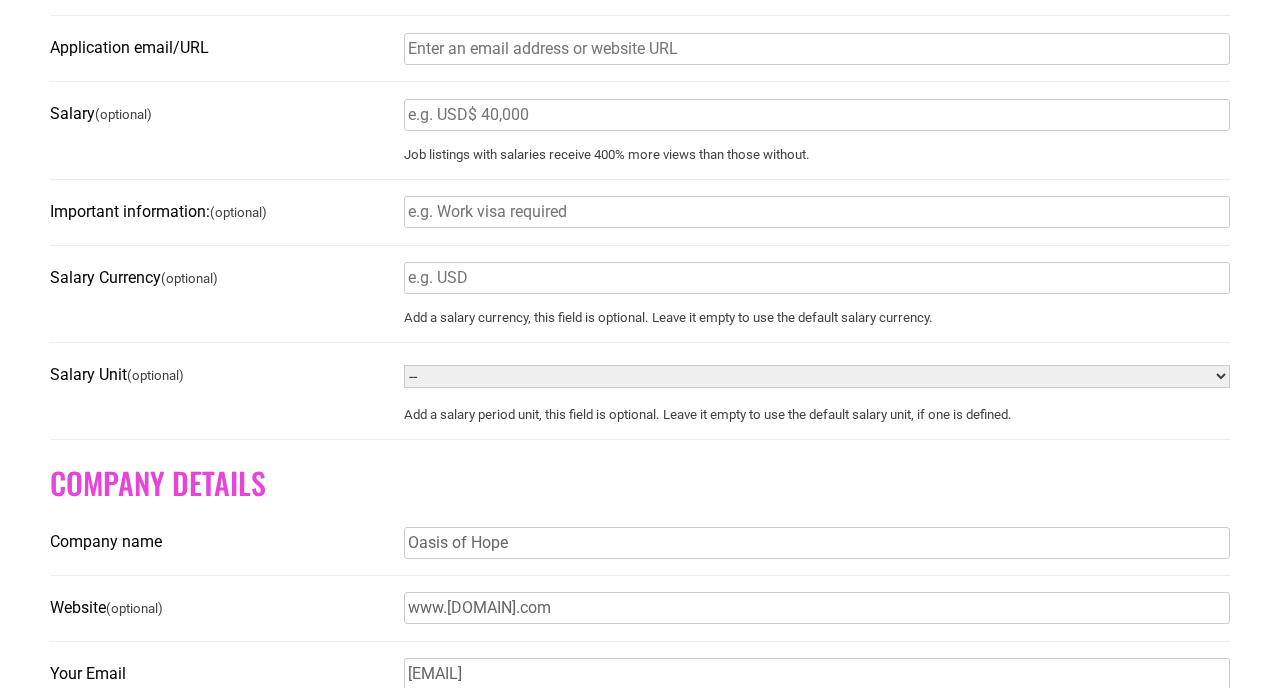 click on "--
Year
Month
Week
Day
Hour" at bounding box center [817, 376] 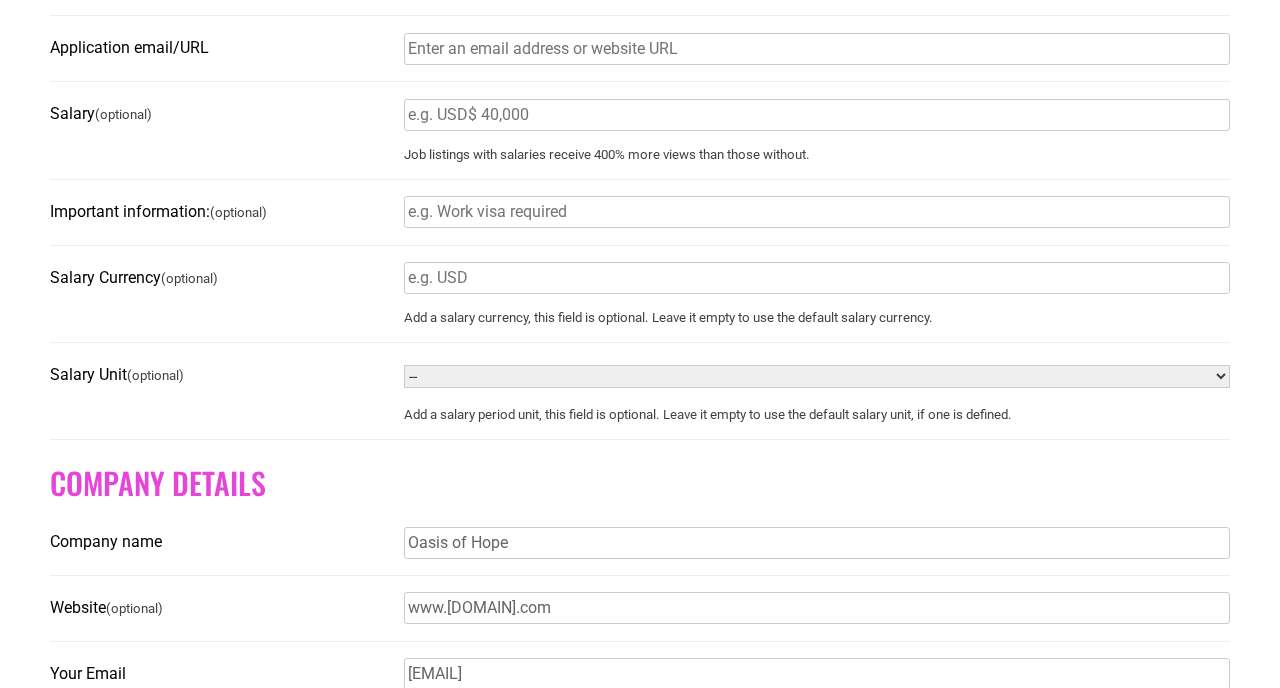 select on "YEAR" 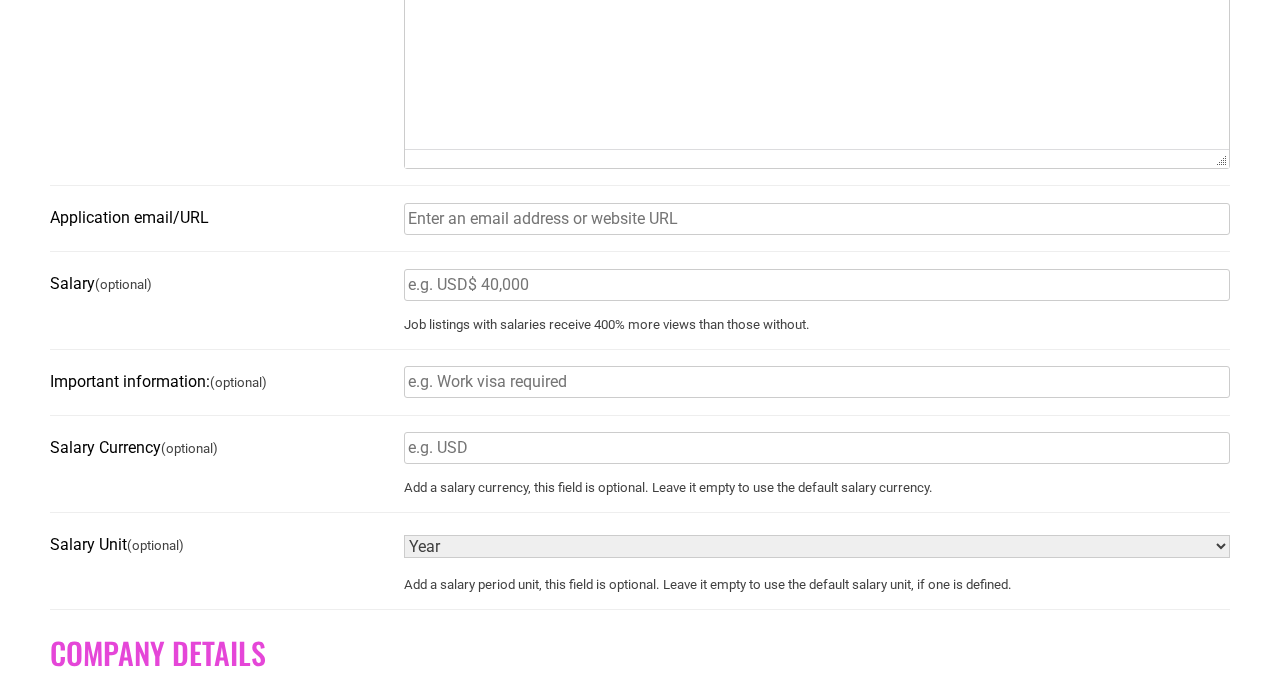 scroll, scrollTop: 974, scrollLeft: 0, axis: vertical 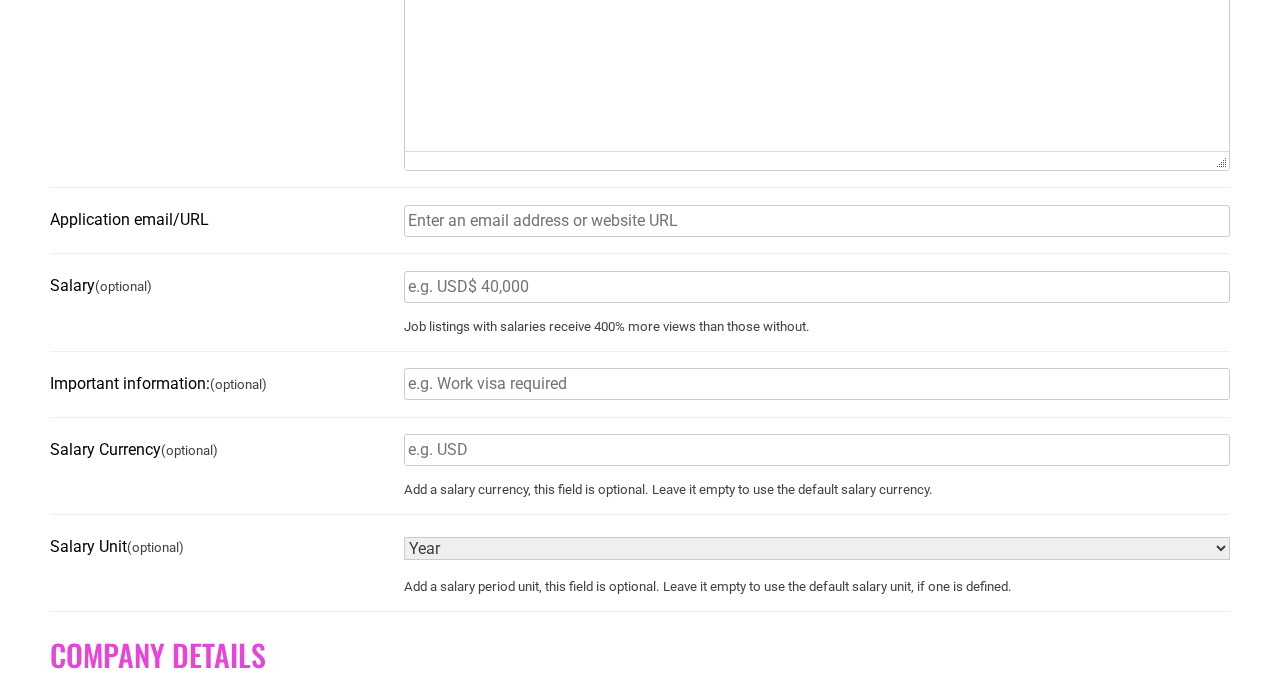 click on "Salary  (optional)" at bounding box center (817, 287) 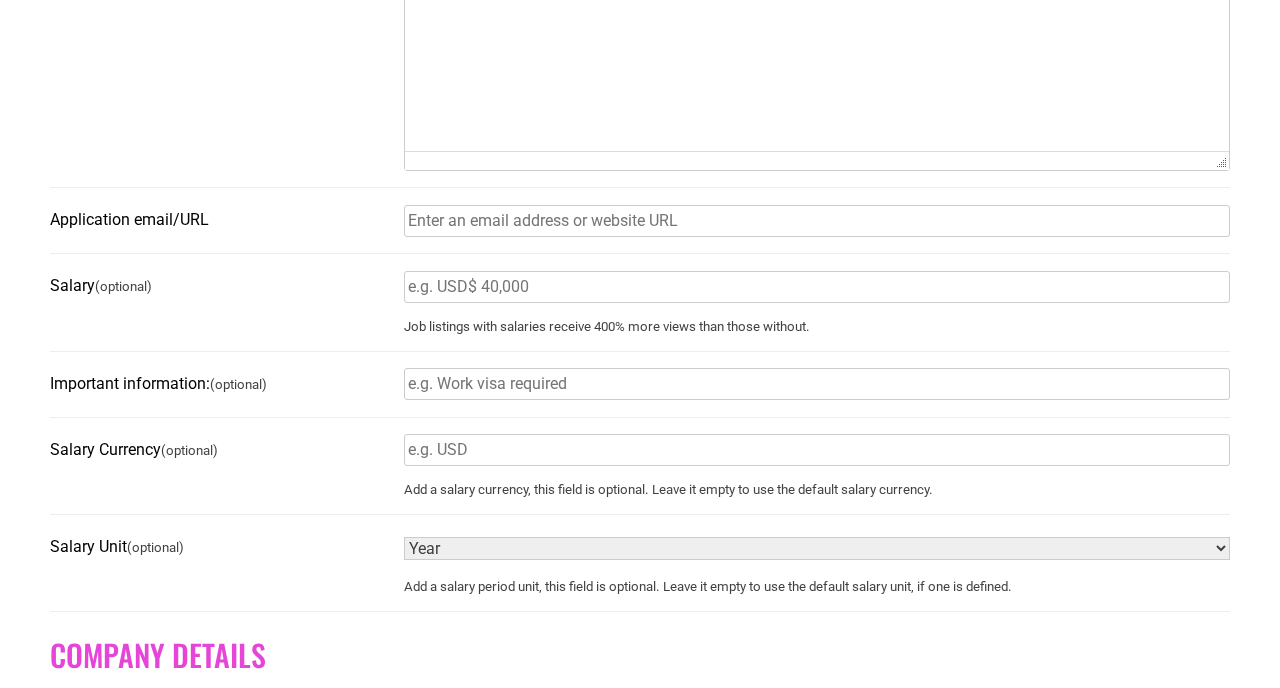 select 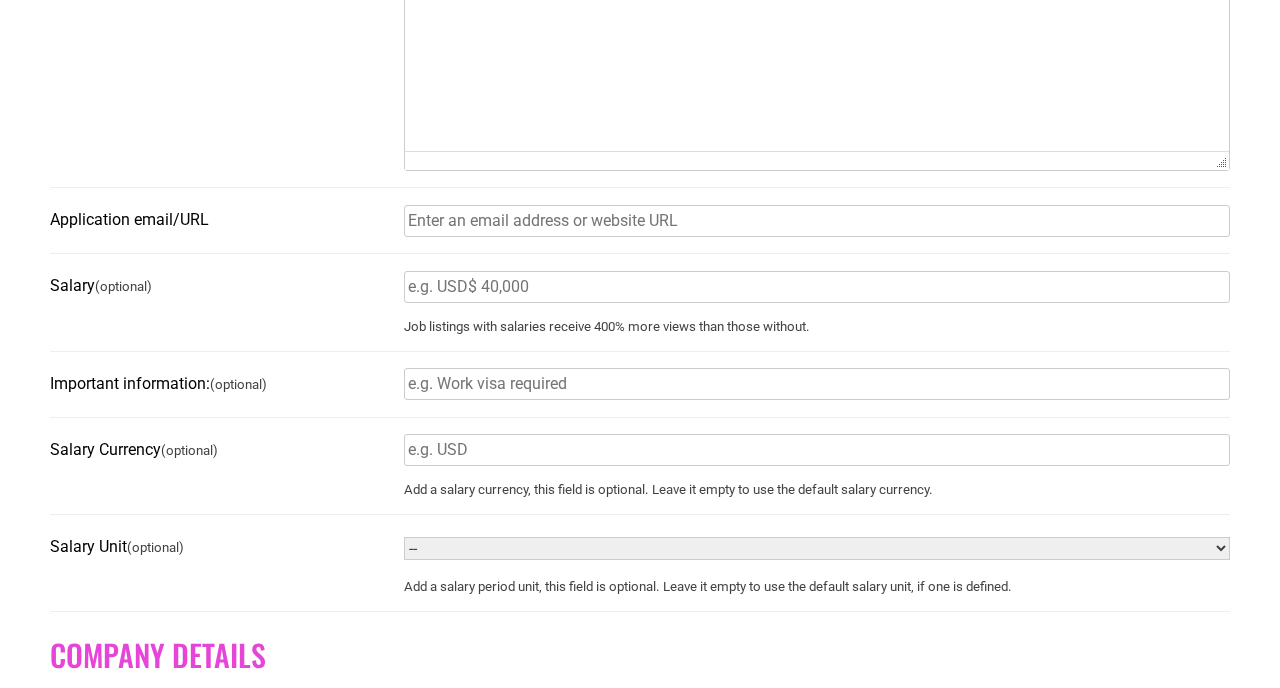 click on "Salary  (optional)" at bounding box center [817, 287] 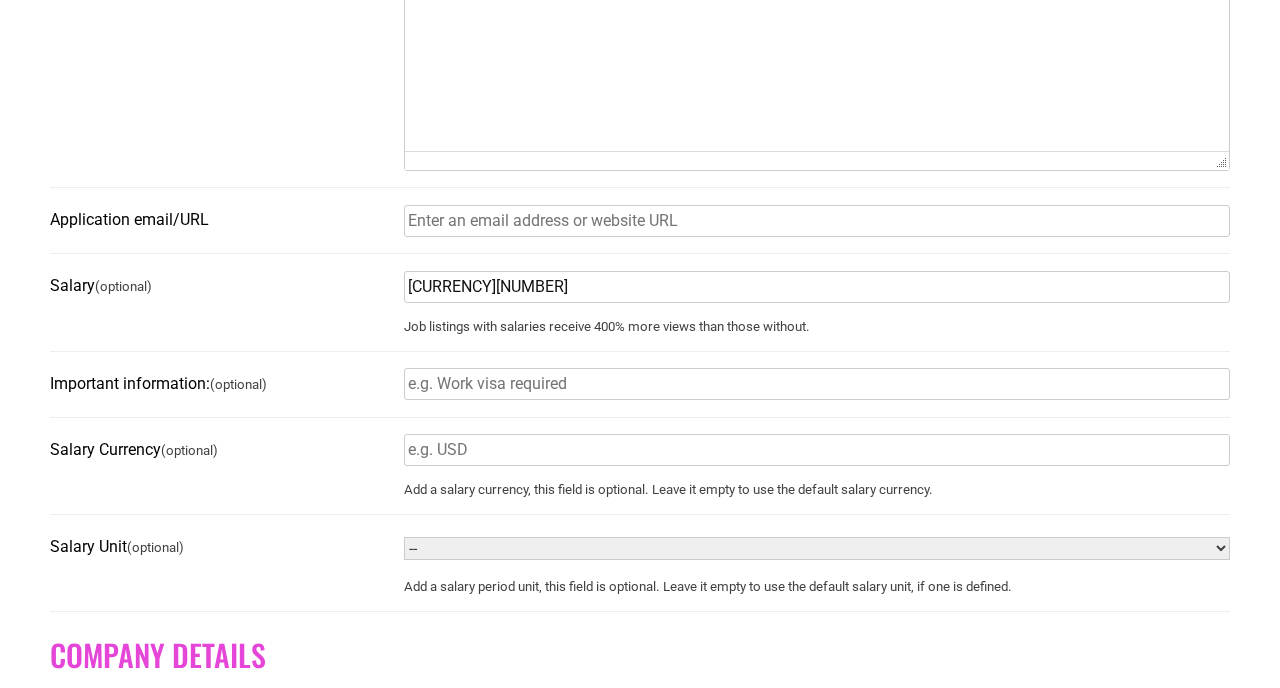 type on "$33,000" 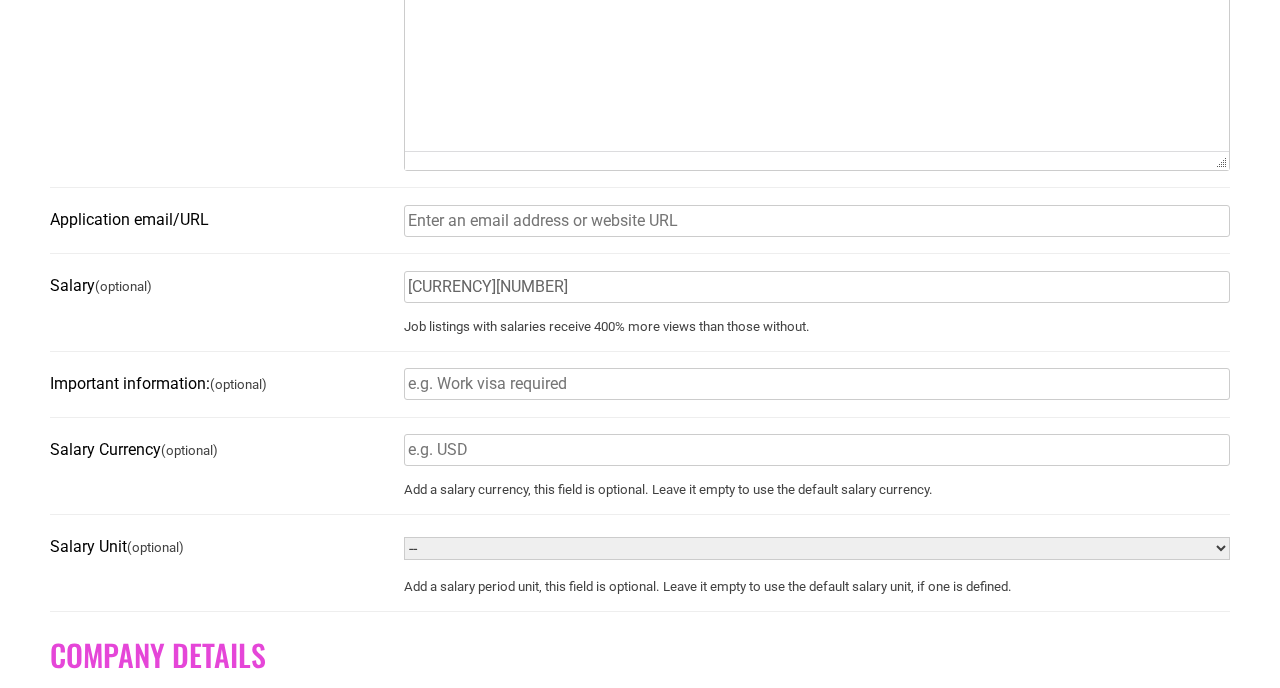 click on "$33,000
Job listings with salaries receive 400% more views than those without." at bounding box center (817, 302) 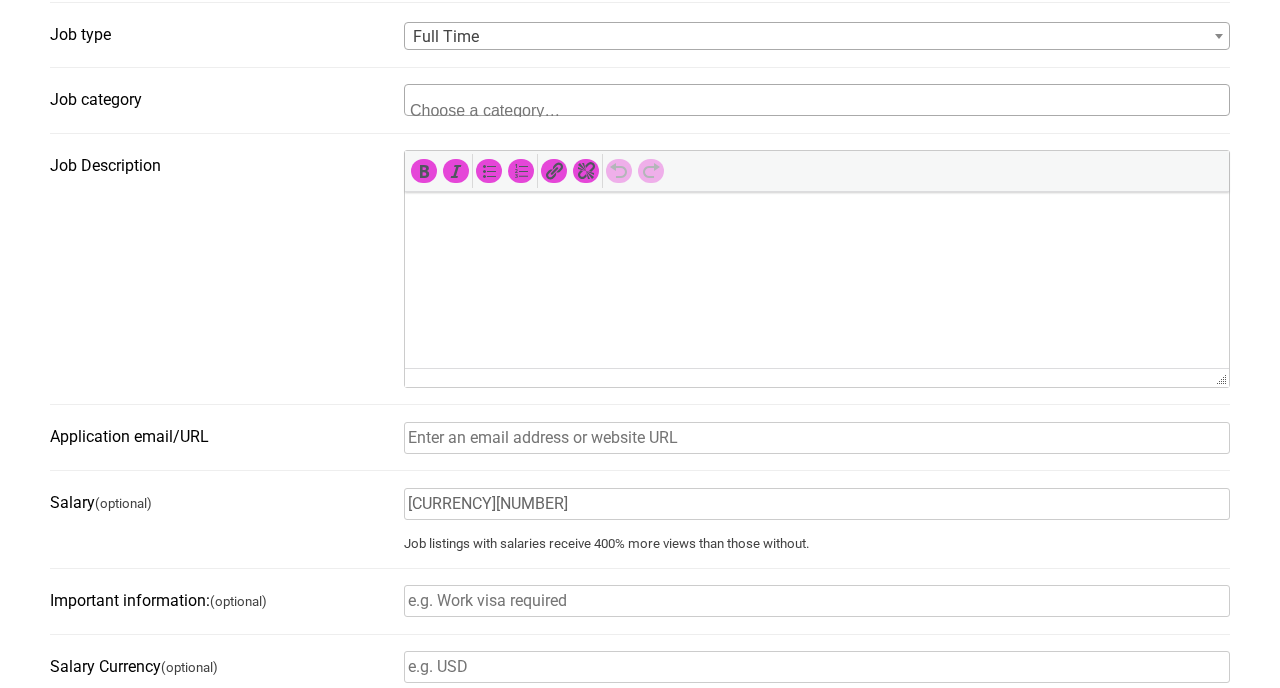 scroll, scrollTop: 758, scrollLeft: 0, axis: vertical 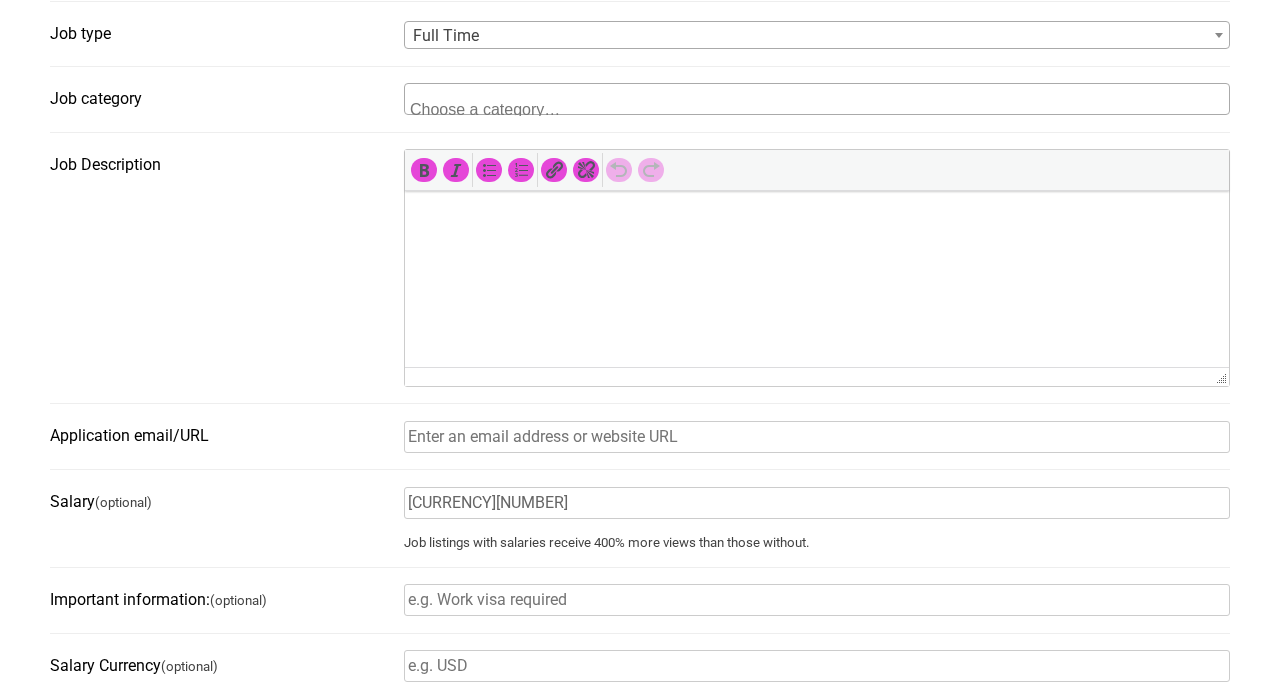 click on "Application email/URL" at bounding box center [817, 437] 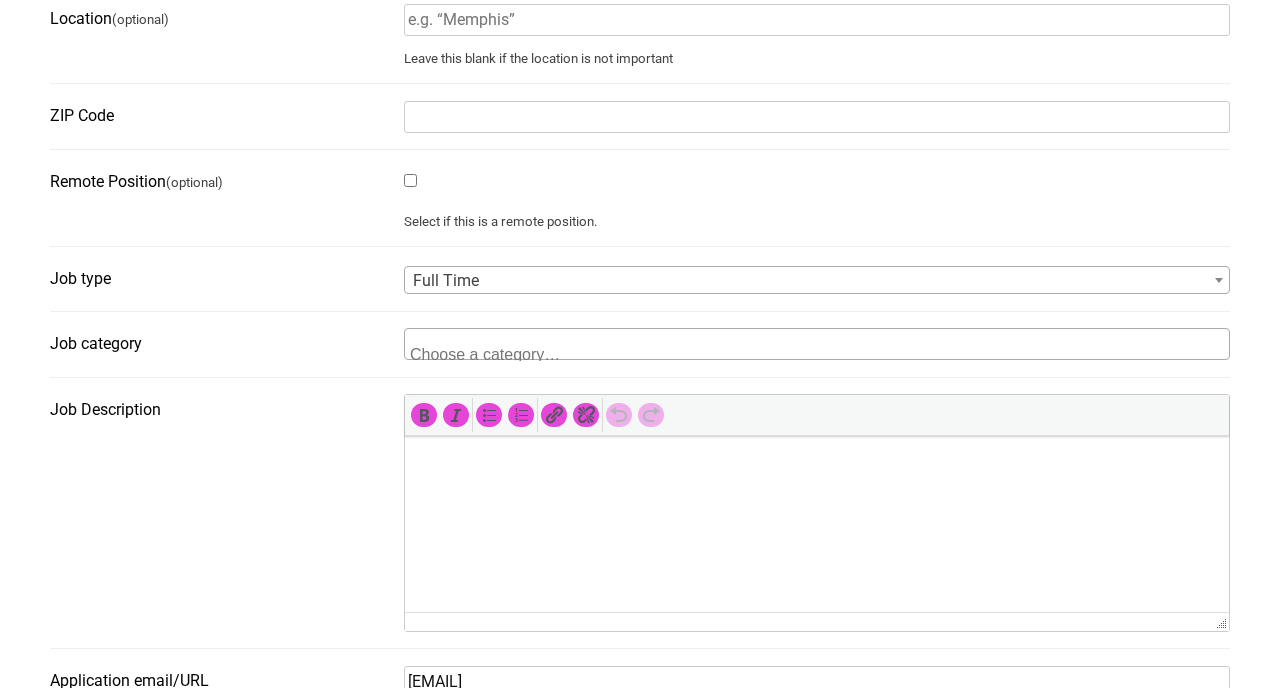 scroll, scrollTop: 479, scrollLeft: 0, axis: vertical 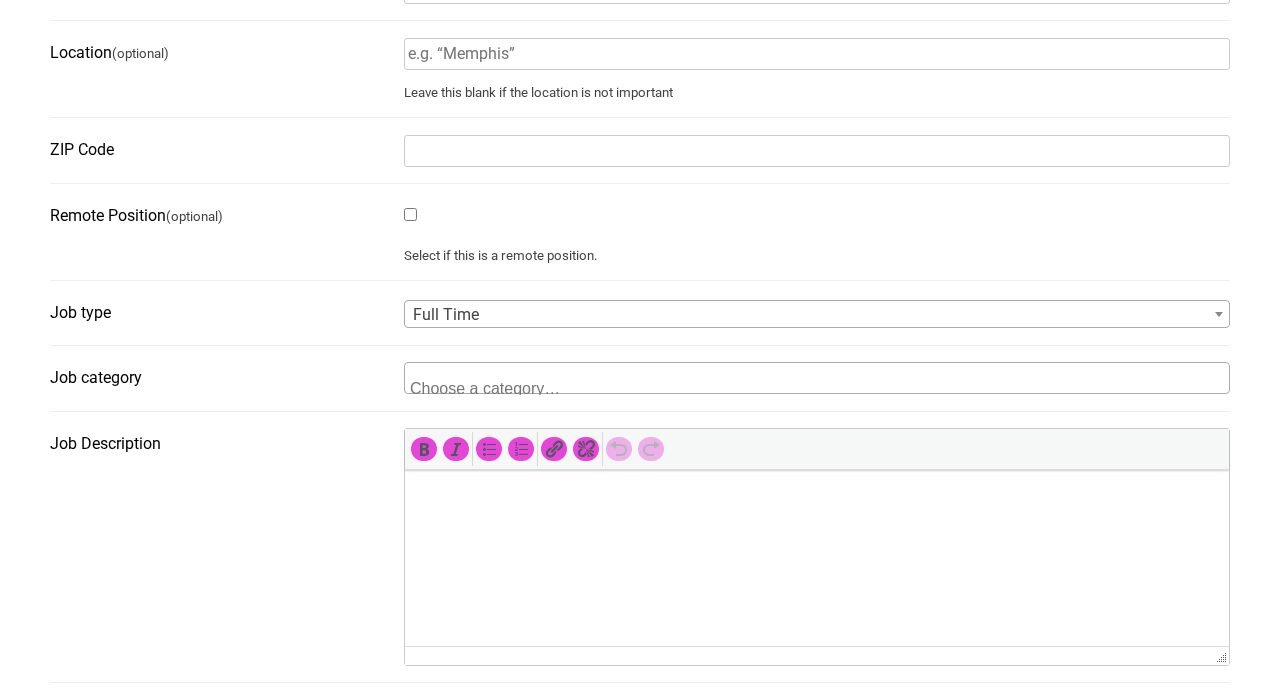 type on "jasmine.martin@oohmemphis.com" 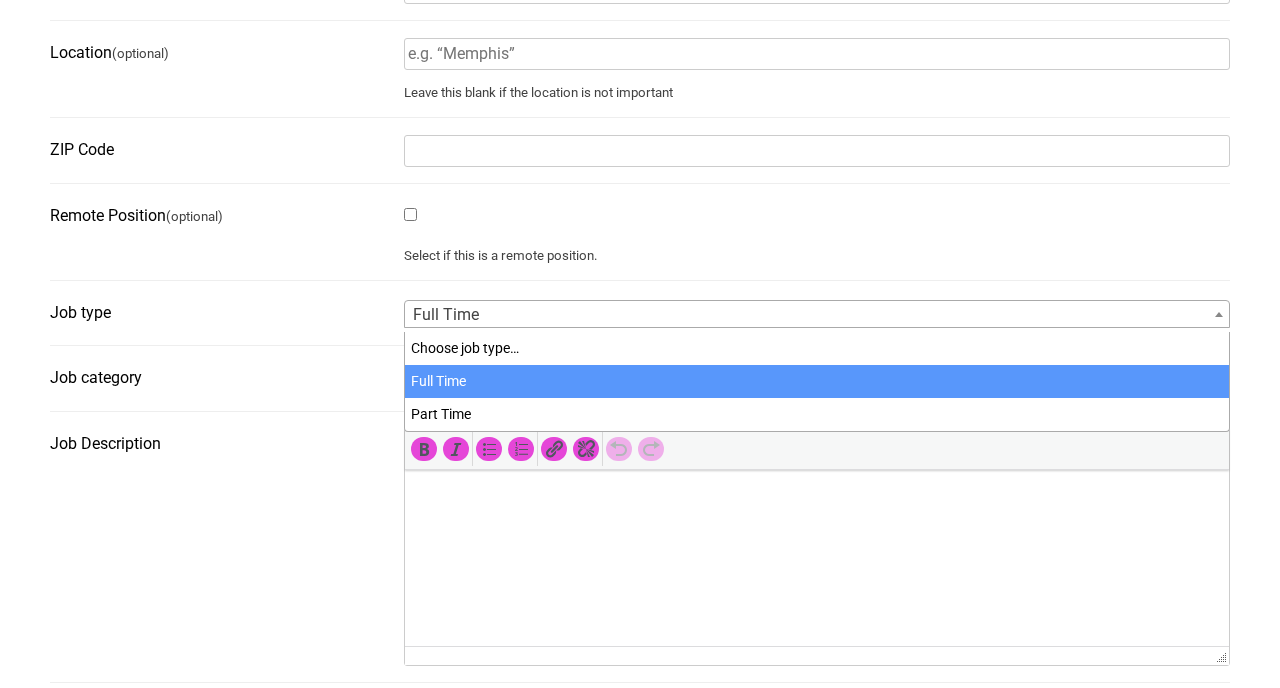 click on "Full Time" at bounding box center [817, 315] 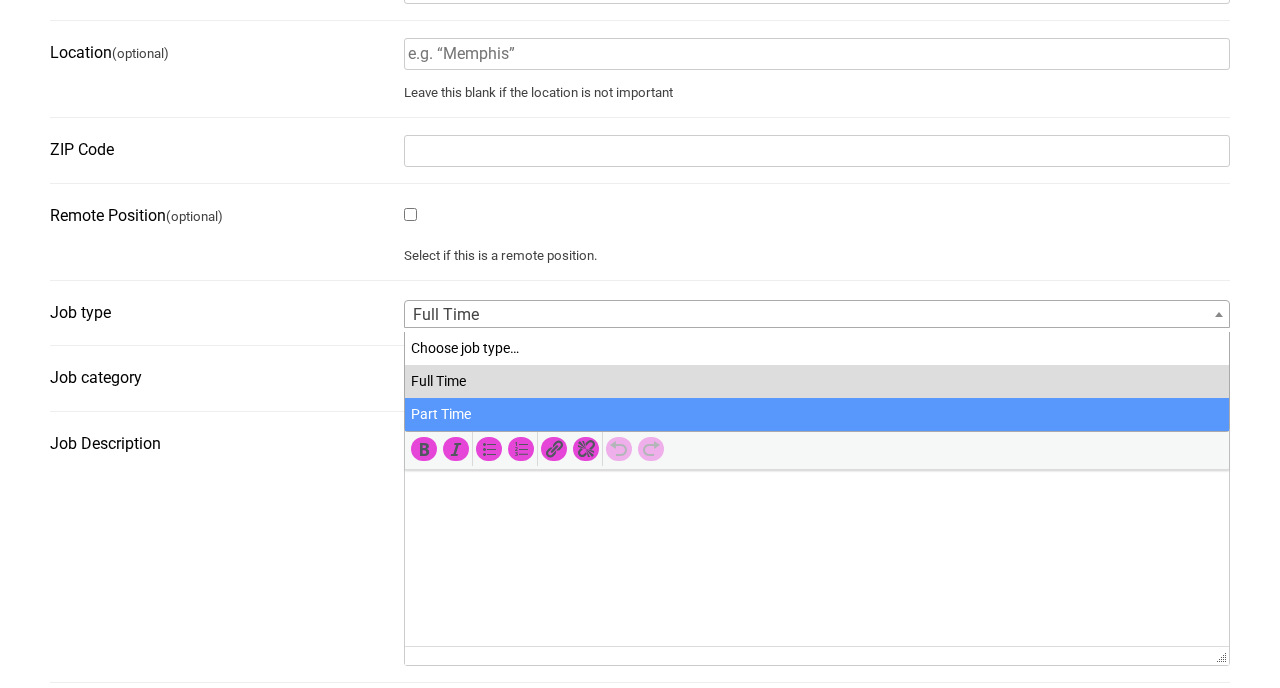 select on "81" 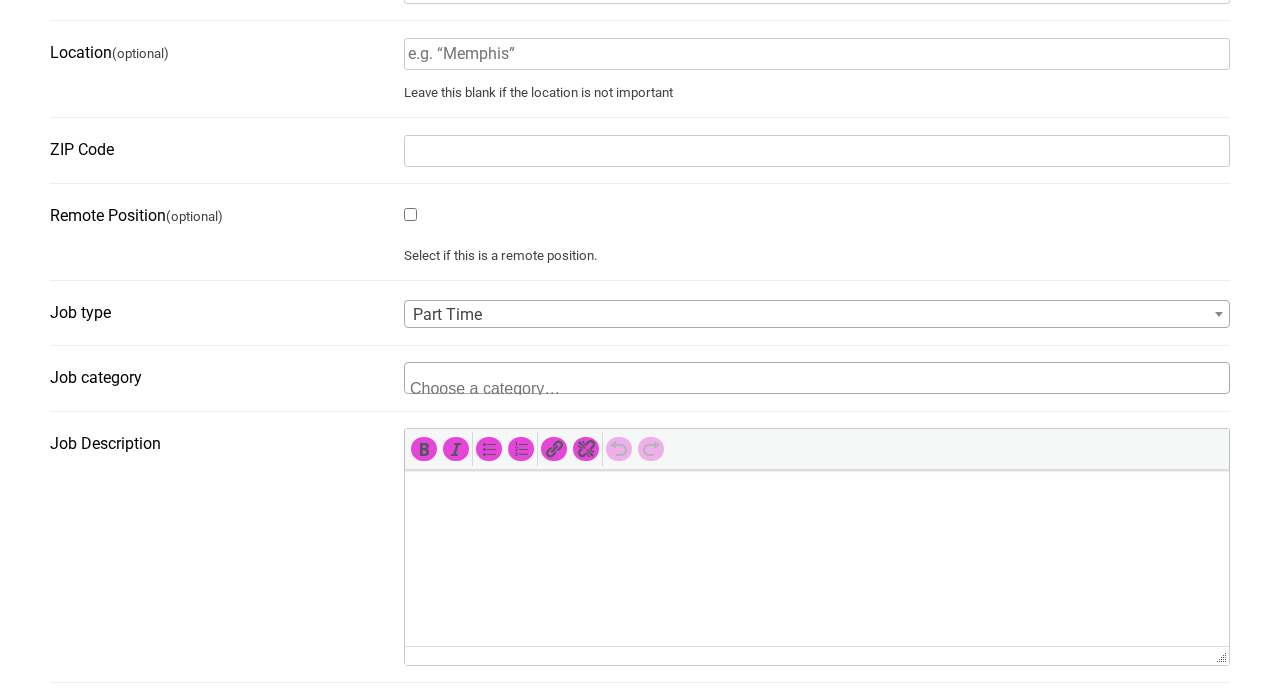 click at bounding box center [507, 386] 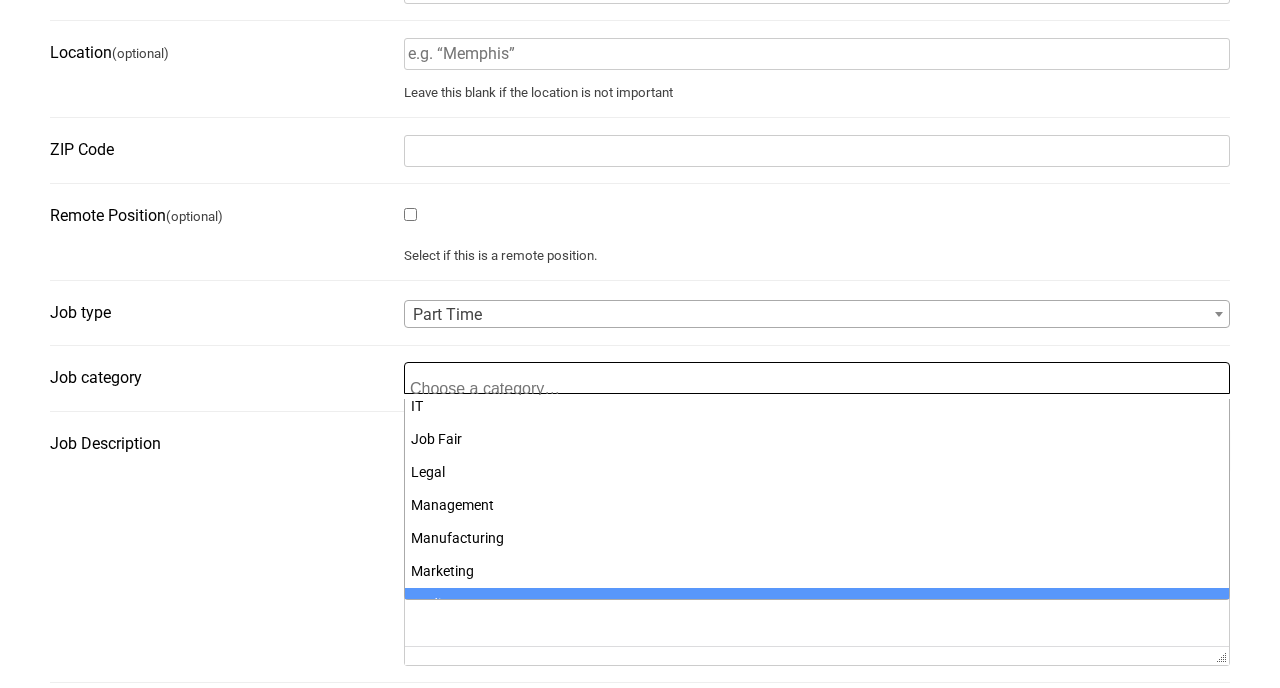 scroll, scrollTop: 463, scrollLeft: 0, axis: vertical 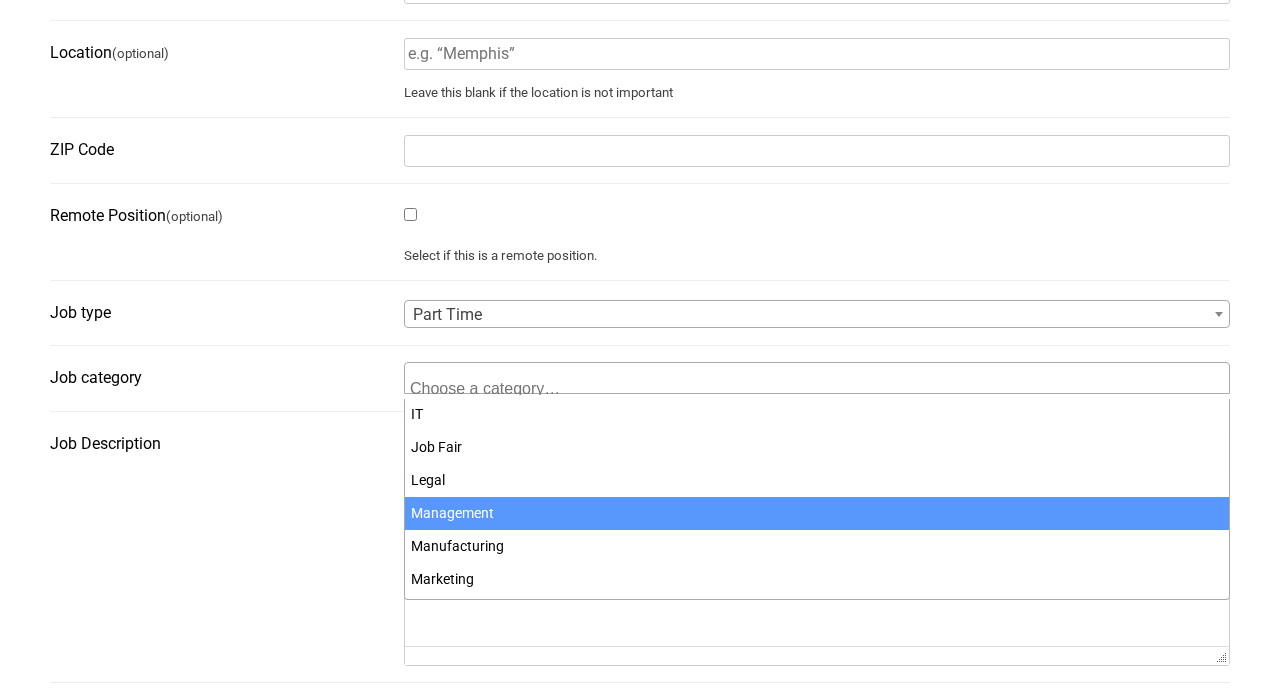 select on "108" 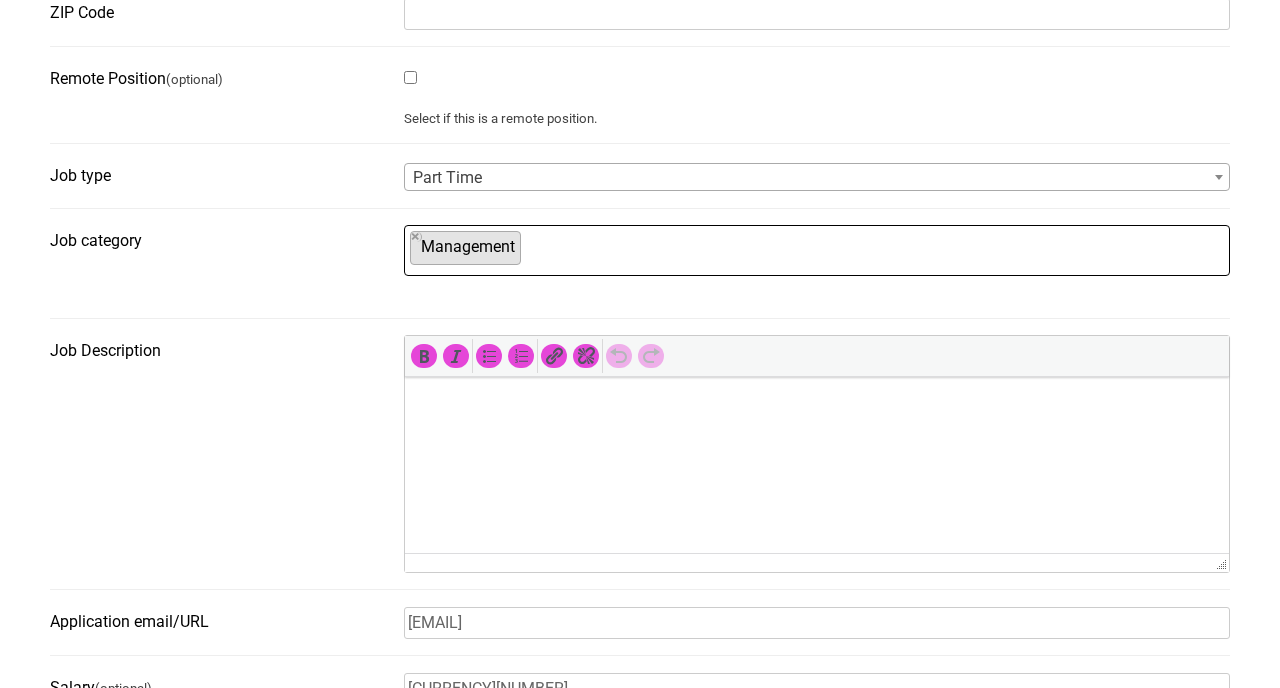 scroll, scrollTop: 631, scrollLeft: 0, axis: vertical 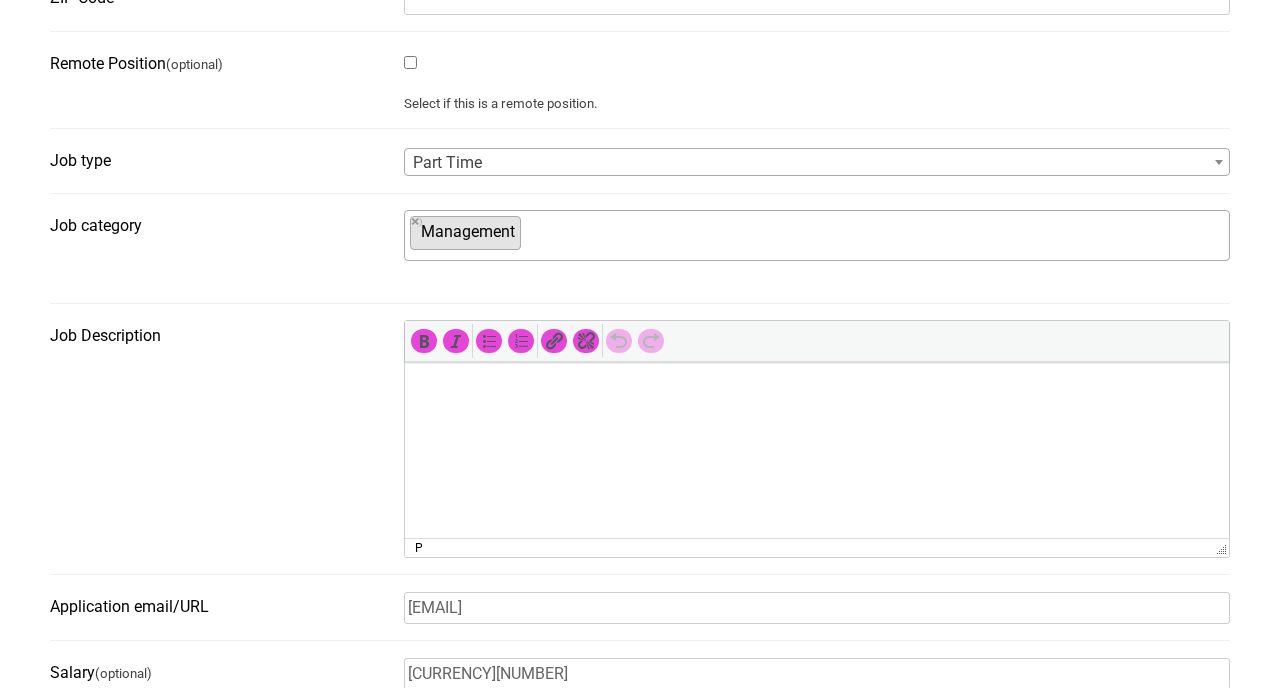 click at bounding box center [817, 390] 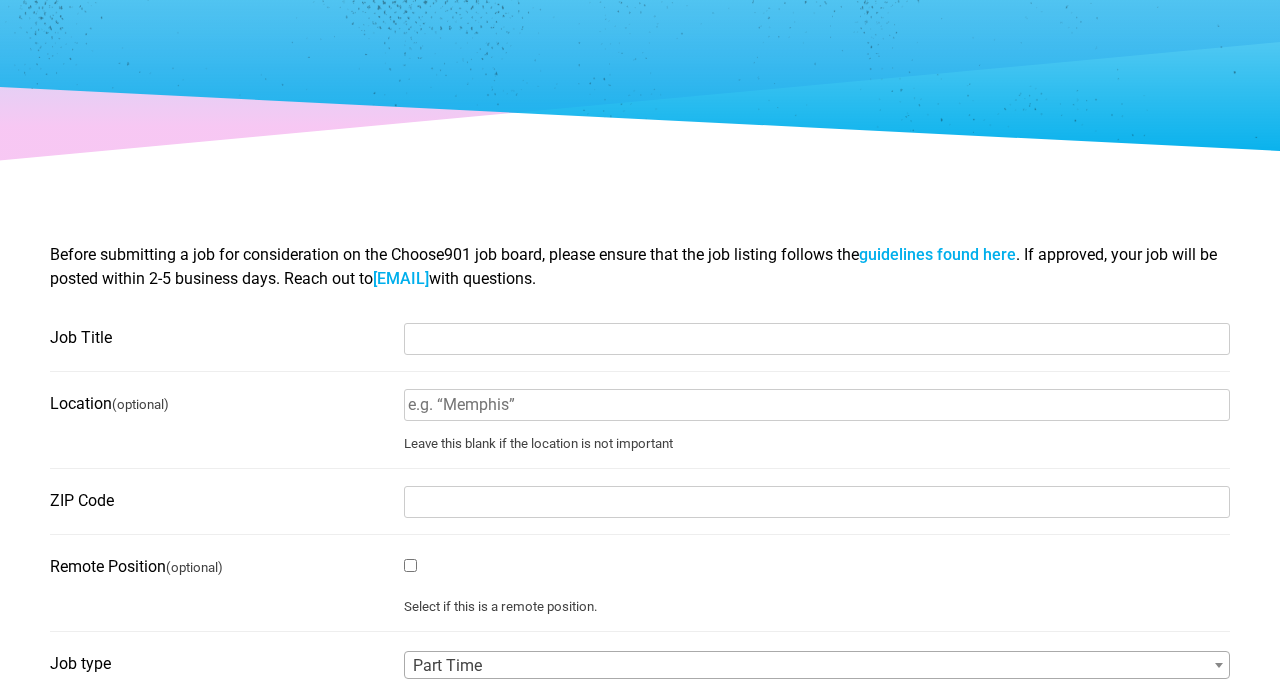scroll, scrollTop: 114, scrollLeft: 0, axis: vertical 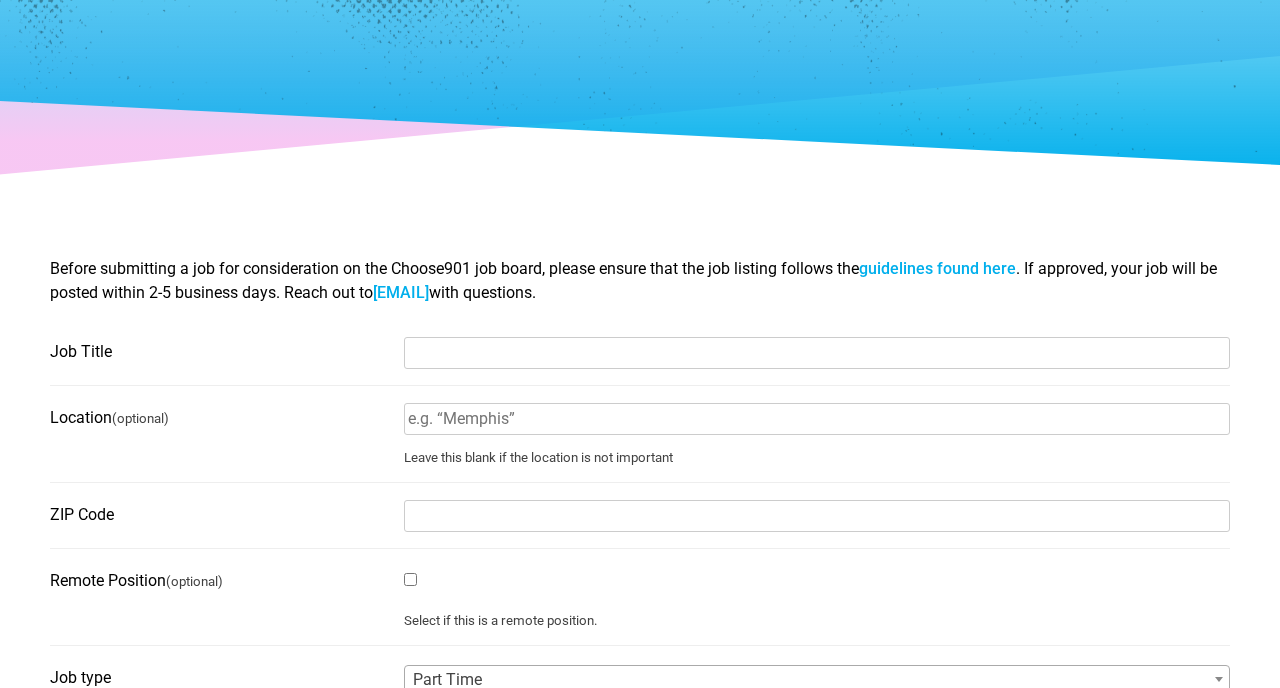 click on "Job Title" at bounding box center (817, 353) 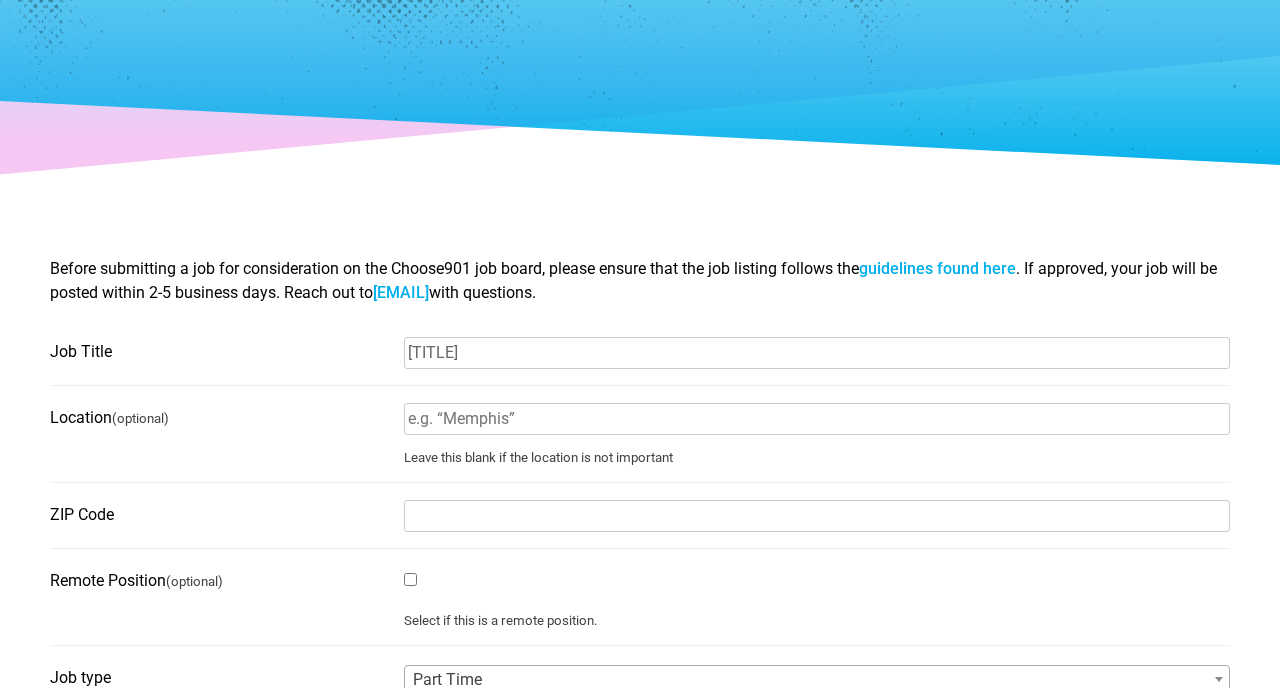 type on "Senior Program Manager" 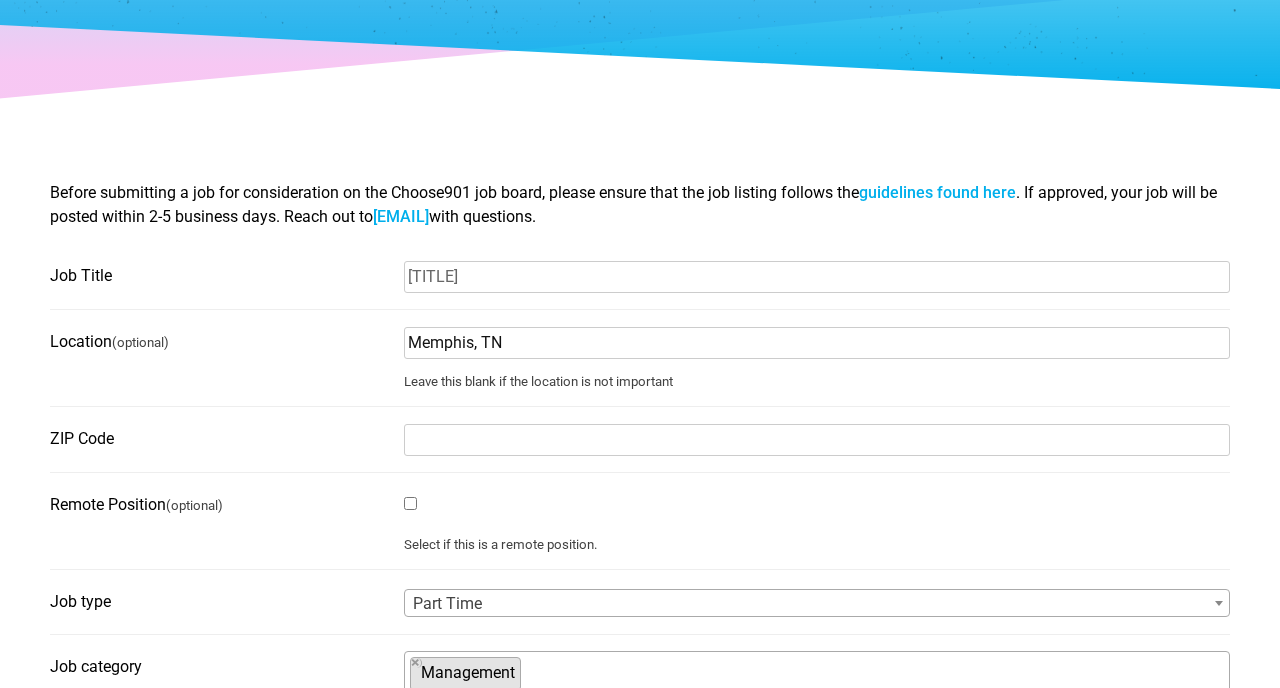 scroll, scrollTop: 192, scrollLeft: 0, axis: vertical 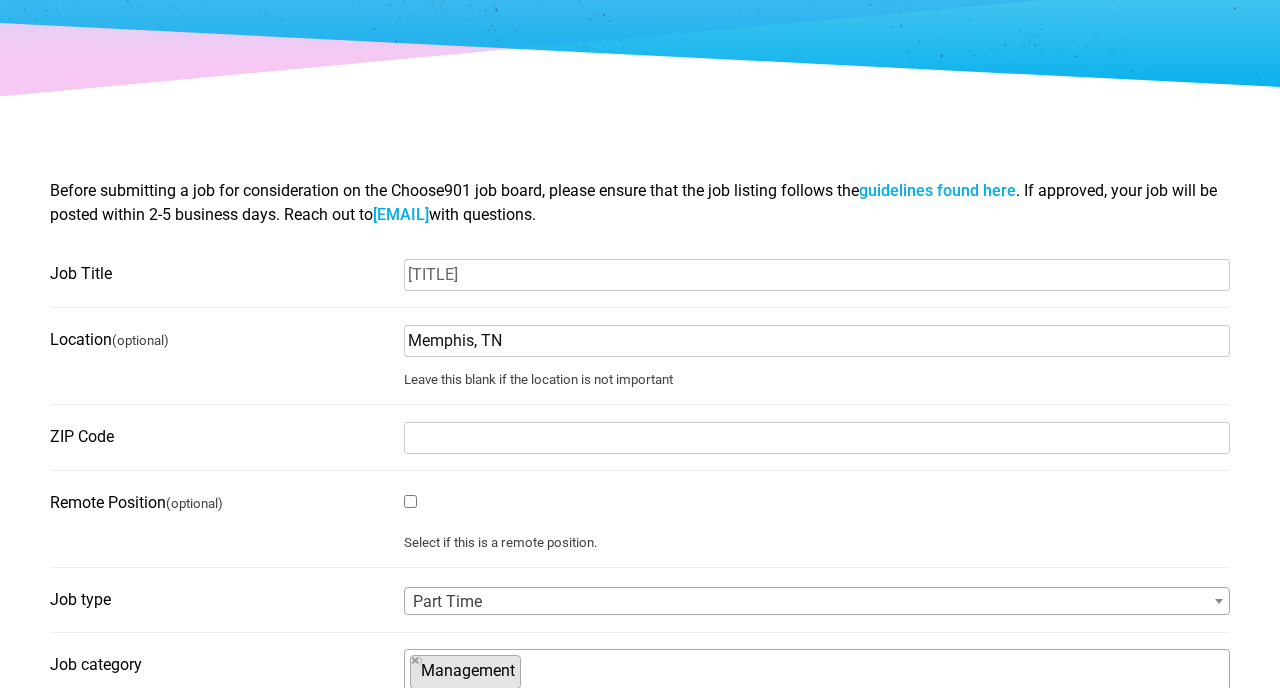 type on "Memphis, TN" 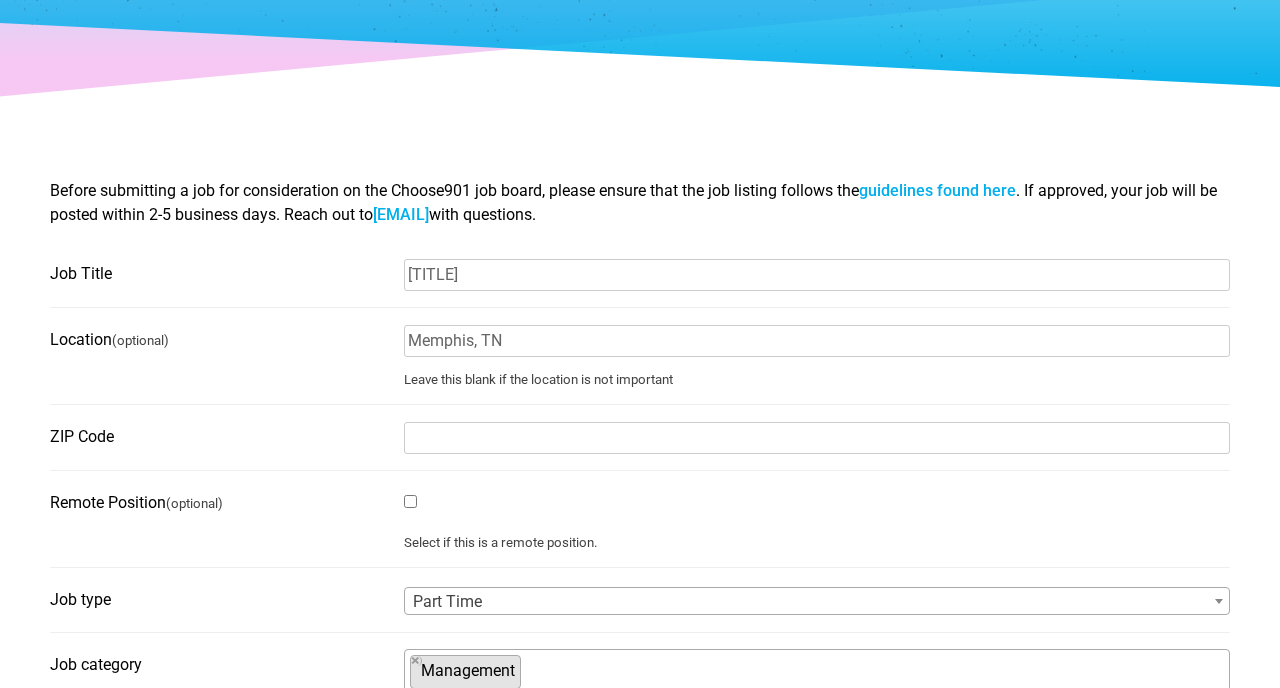 click on "ZIP Code" at bounding box center (817, 438) 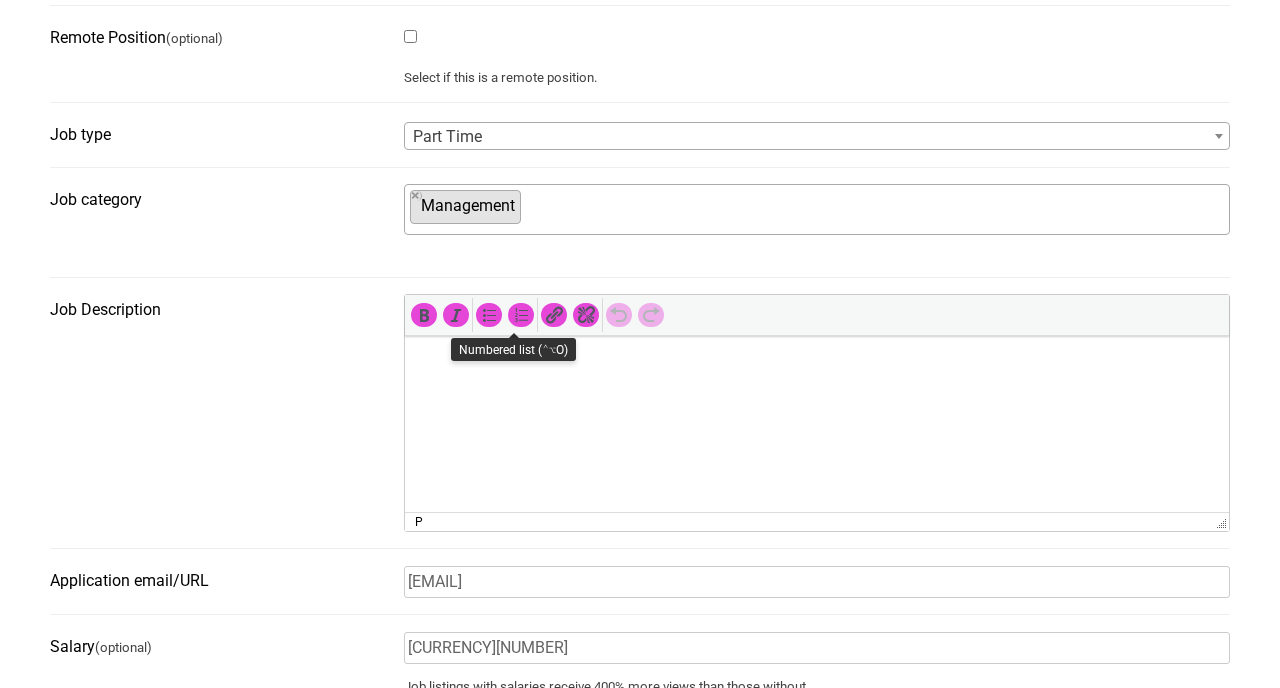 scroll, scrollTop: 667, scrollLeft: 0, axis: vertical 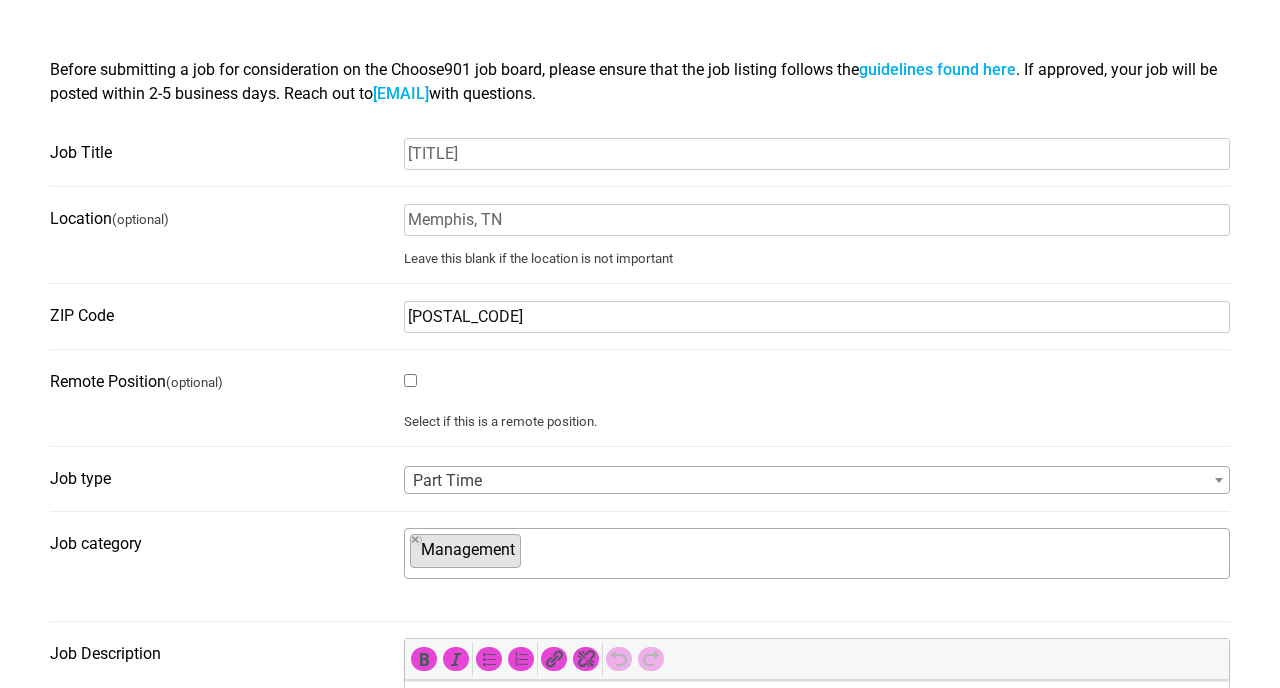 type on "38107" 